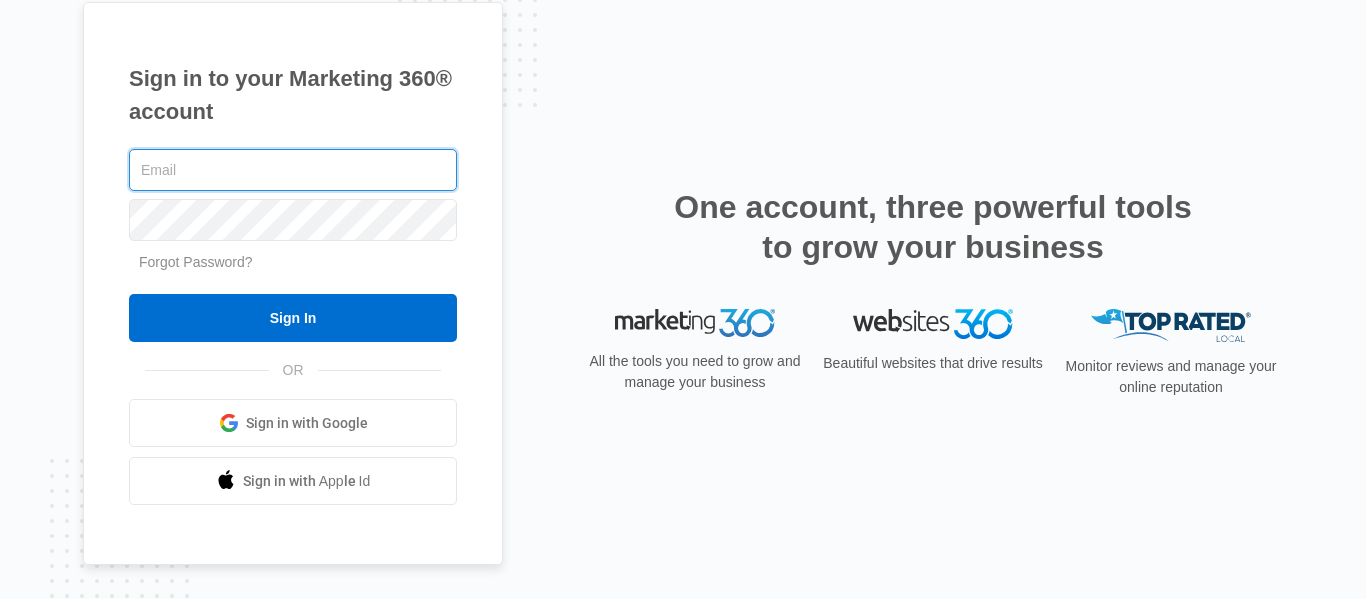 scroll, scrollTop: 0, scrollLeft: 0, axis: both 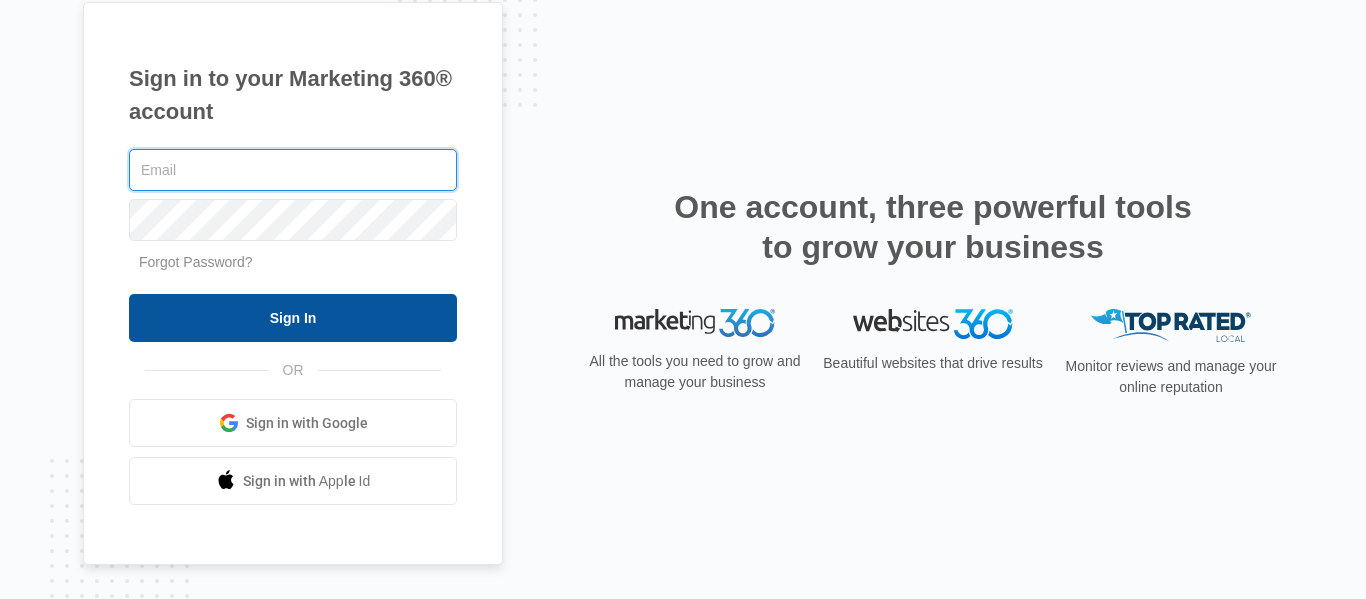 type on "[EMAIL]" 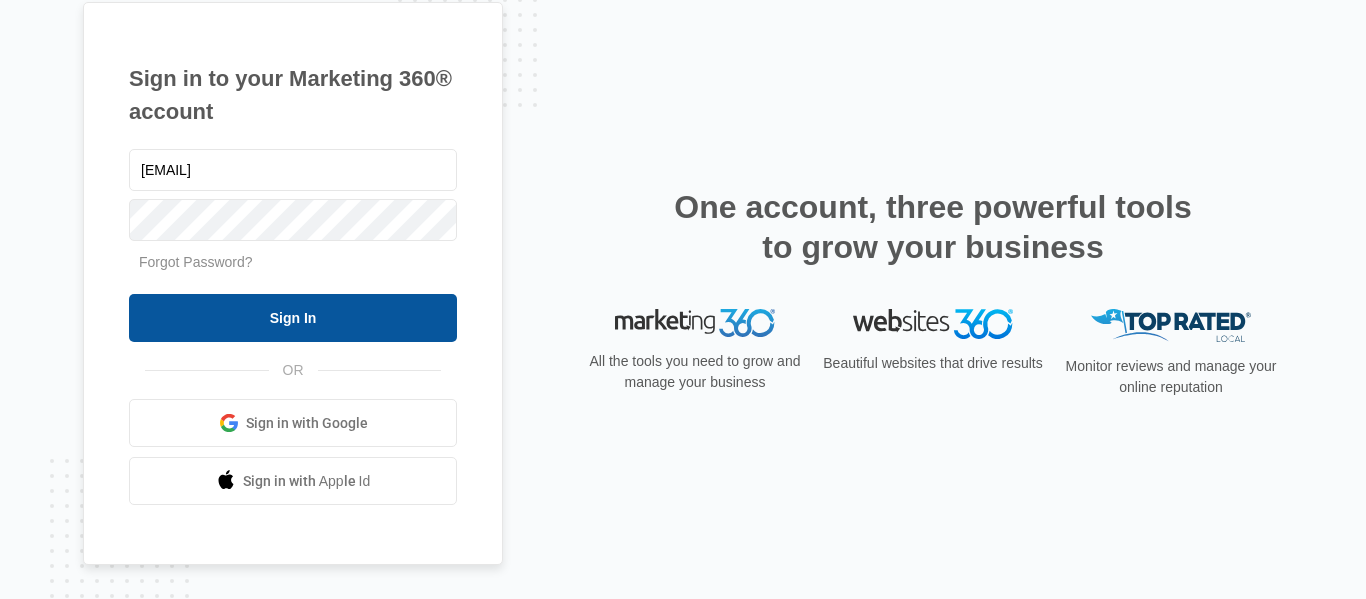 click on "Sign In" at bounding box center [293, 318] 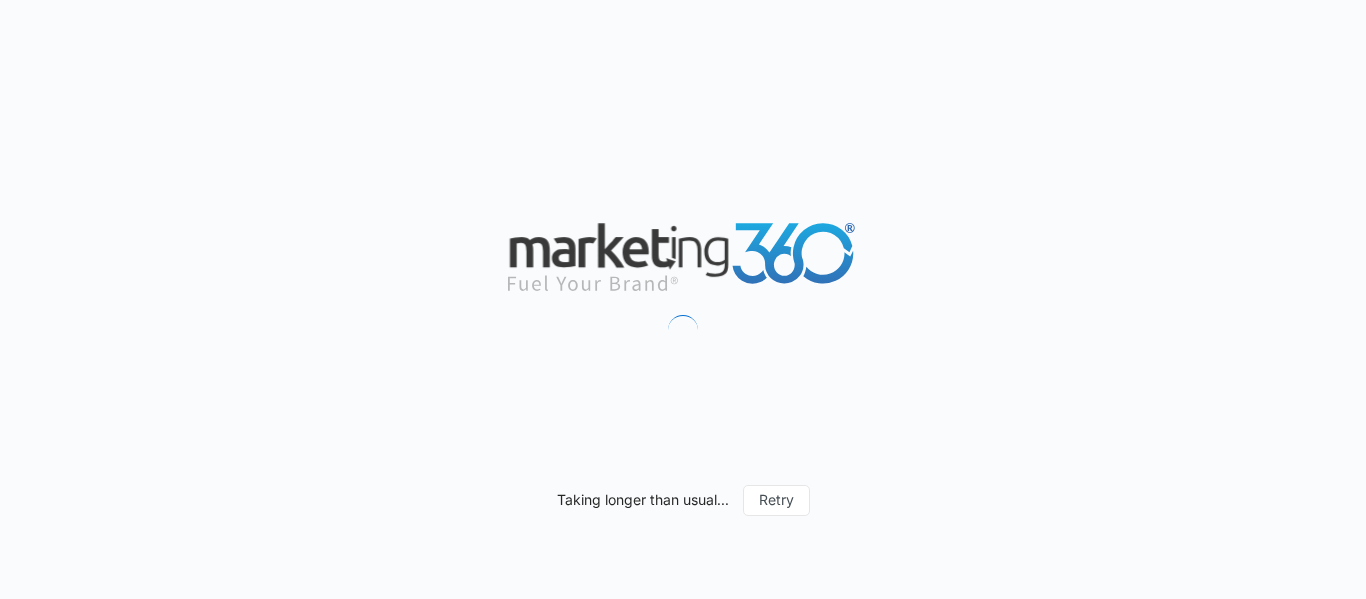 scroll, scrollTop: 0, scrollLeft: 0, axis: both 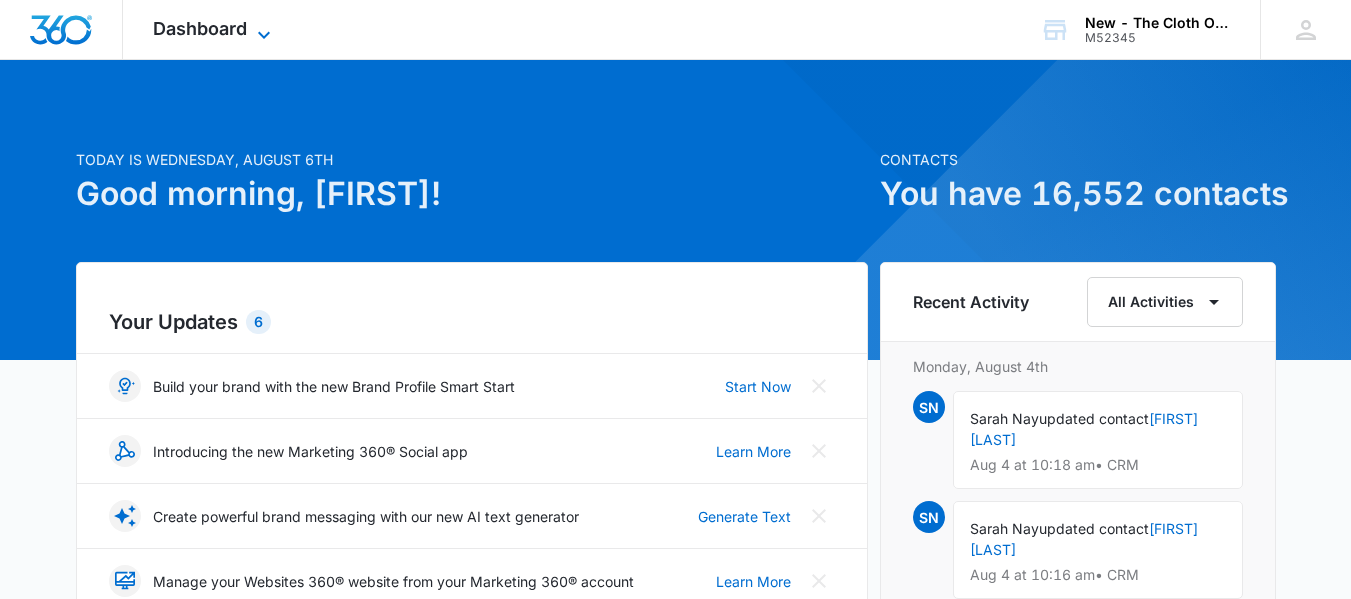 click on "Dashboard" at bounding box center (200, 28) 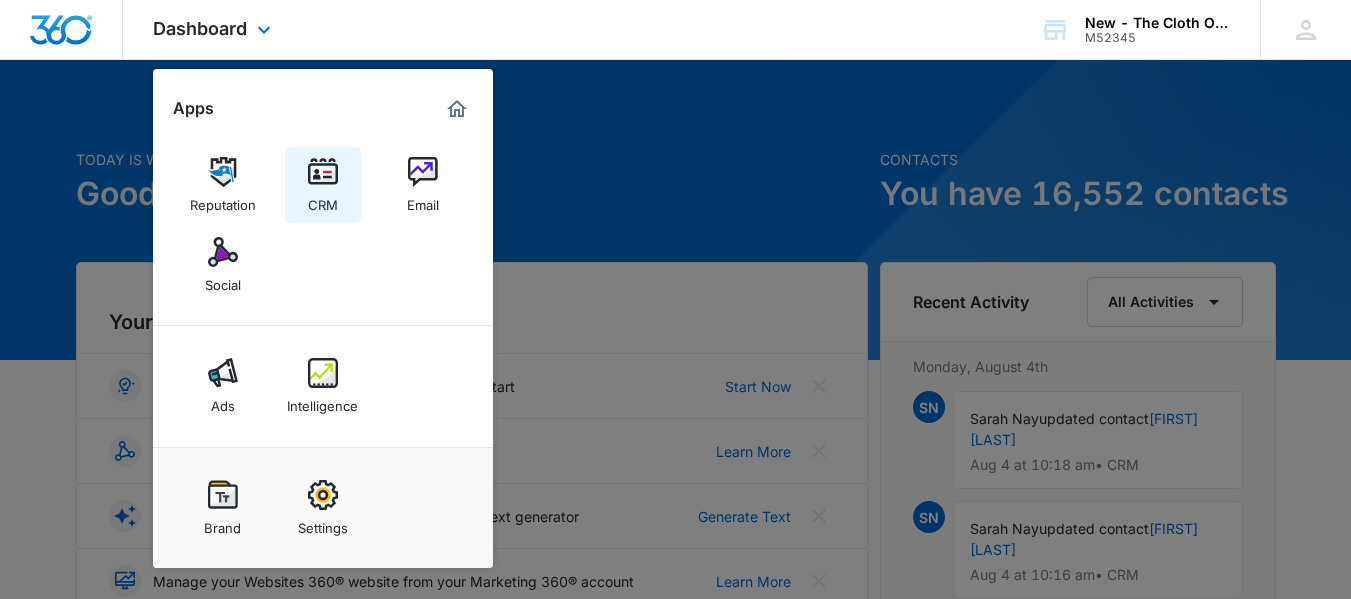 click on "CRM" at bounding box center [323, 200] 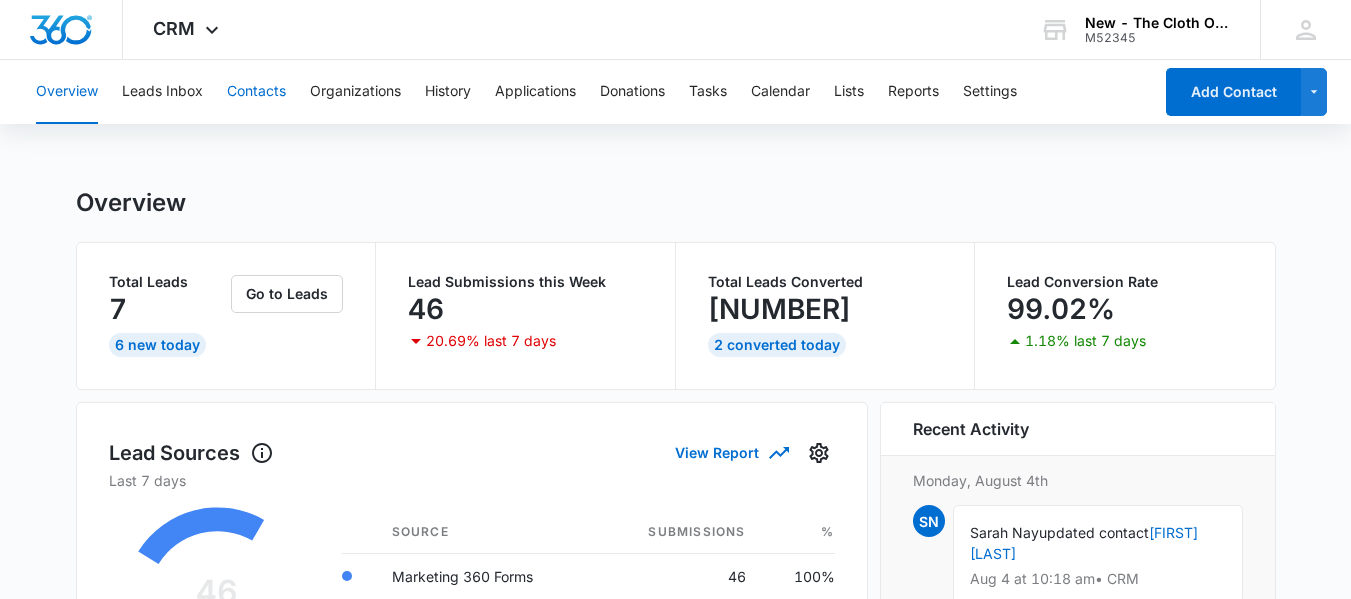 click on "Contacts" at bounding box center (256, 92) 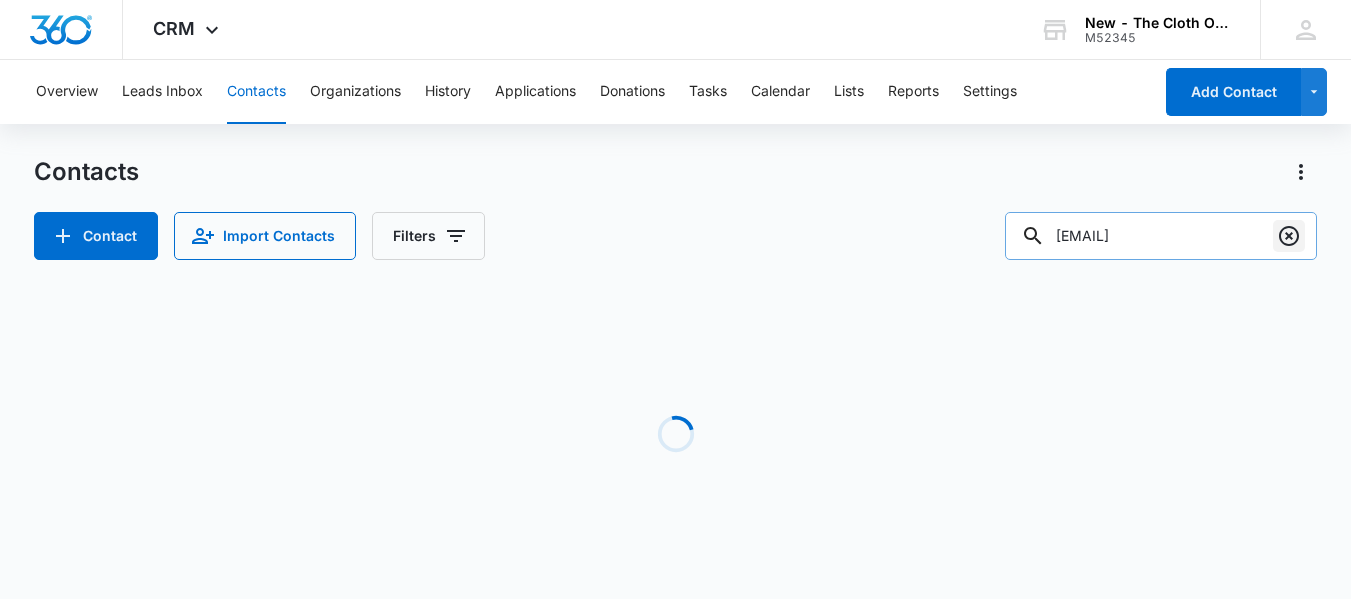 click 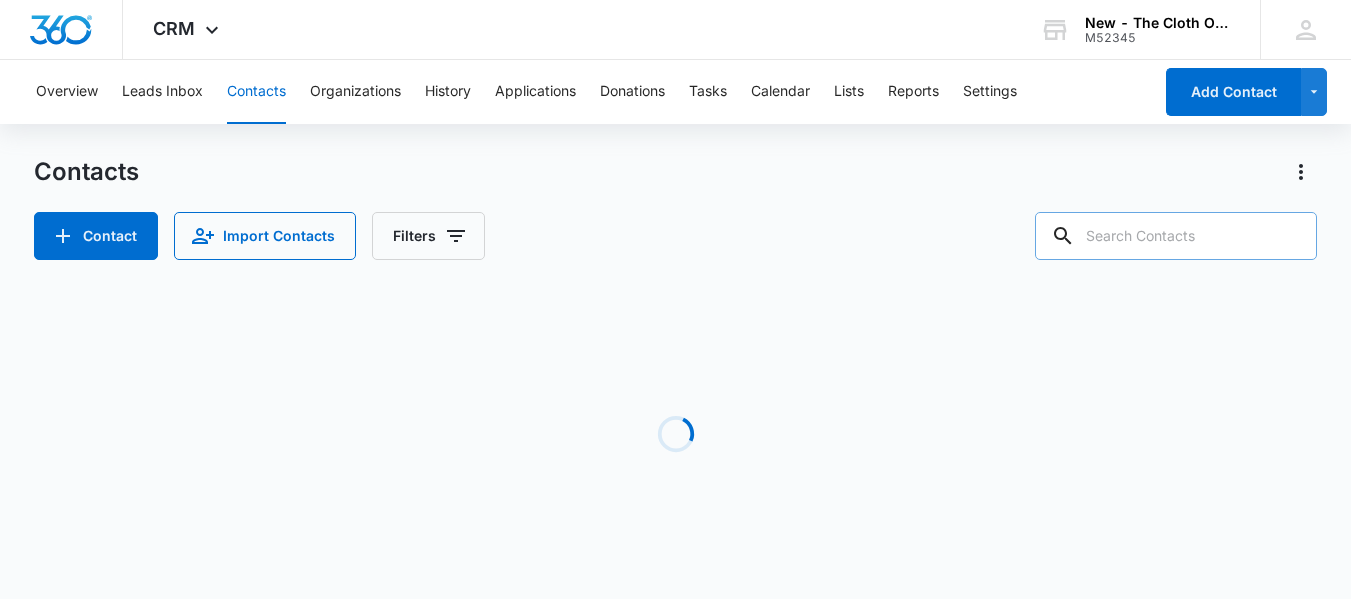 paste on "[EMAIL]" 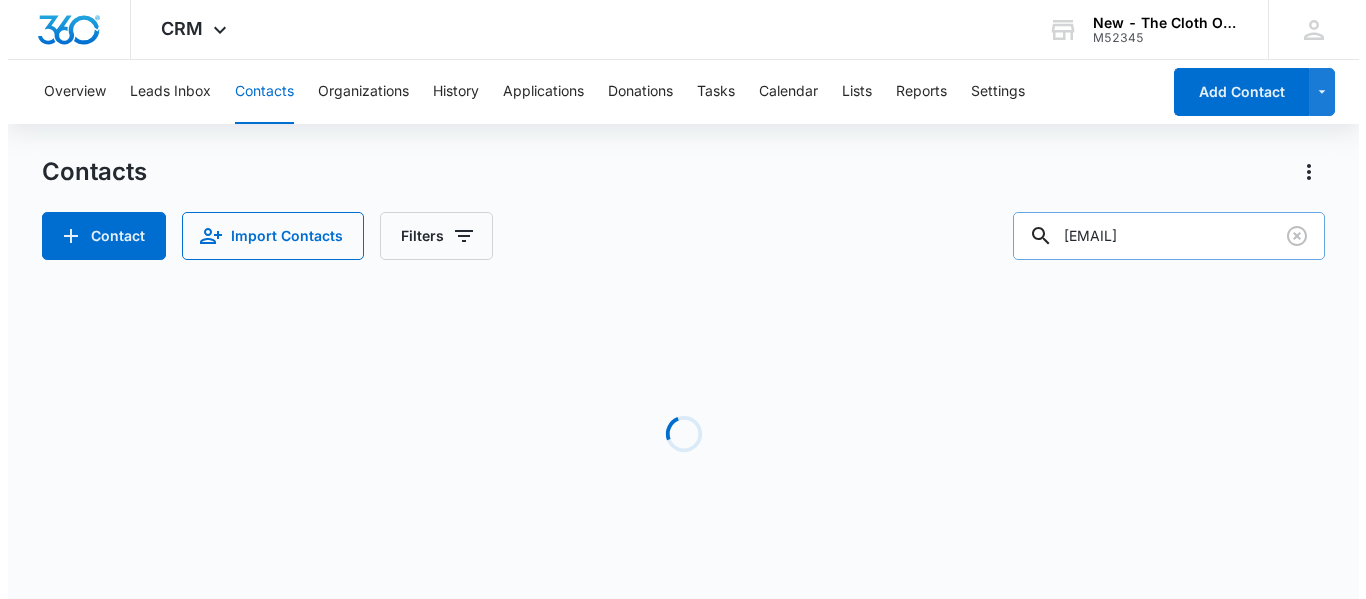 scroll, scrollTop: 0, scrollLeft: 47, axis: horizontal 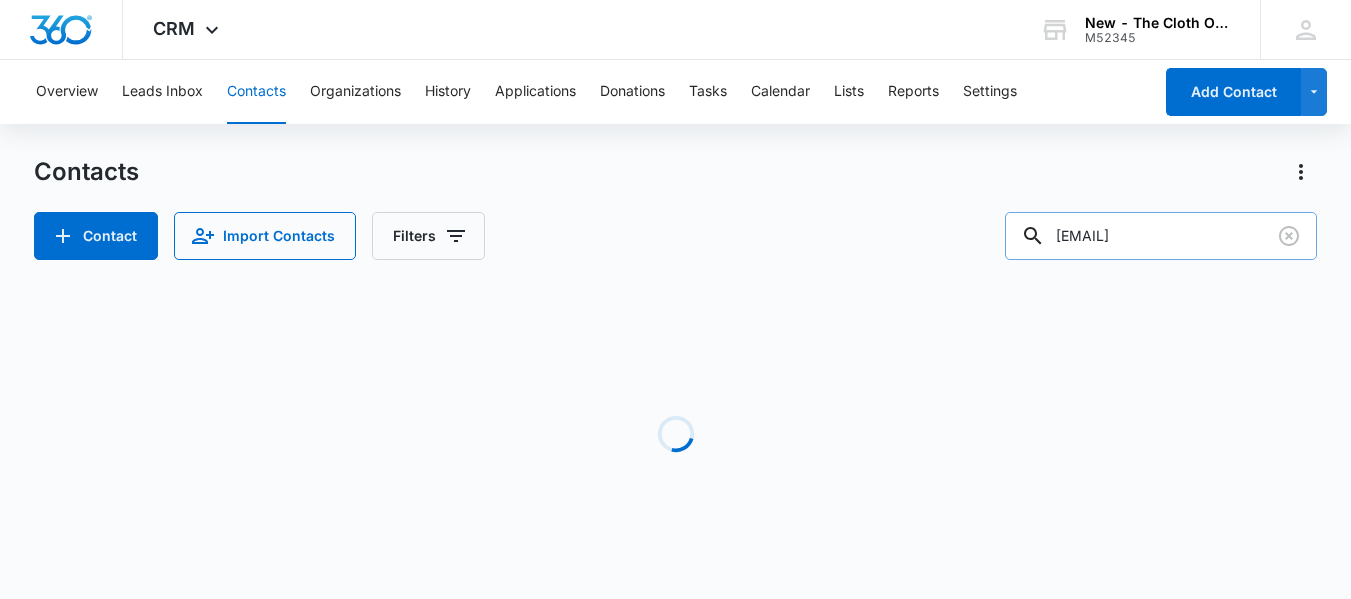type on "[EMAIL]" 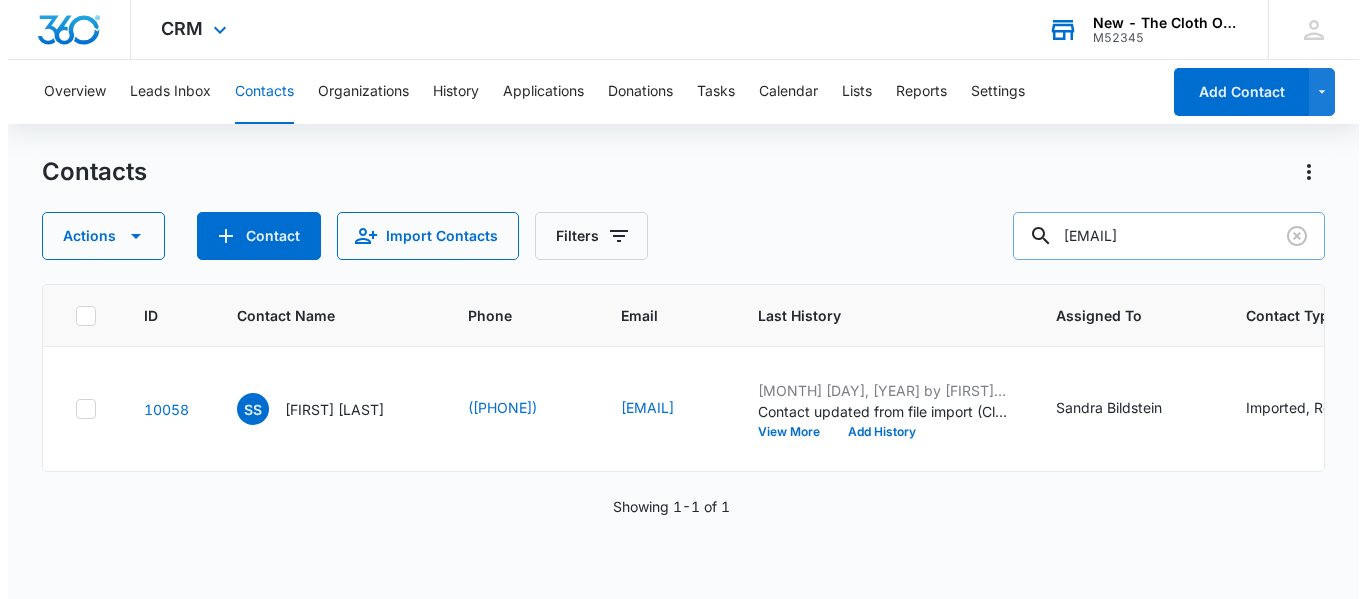 scroll, scrollTop: 0, scrollLeft: 0, axis: both 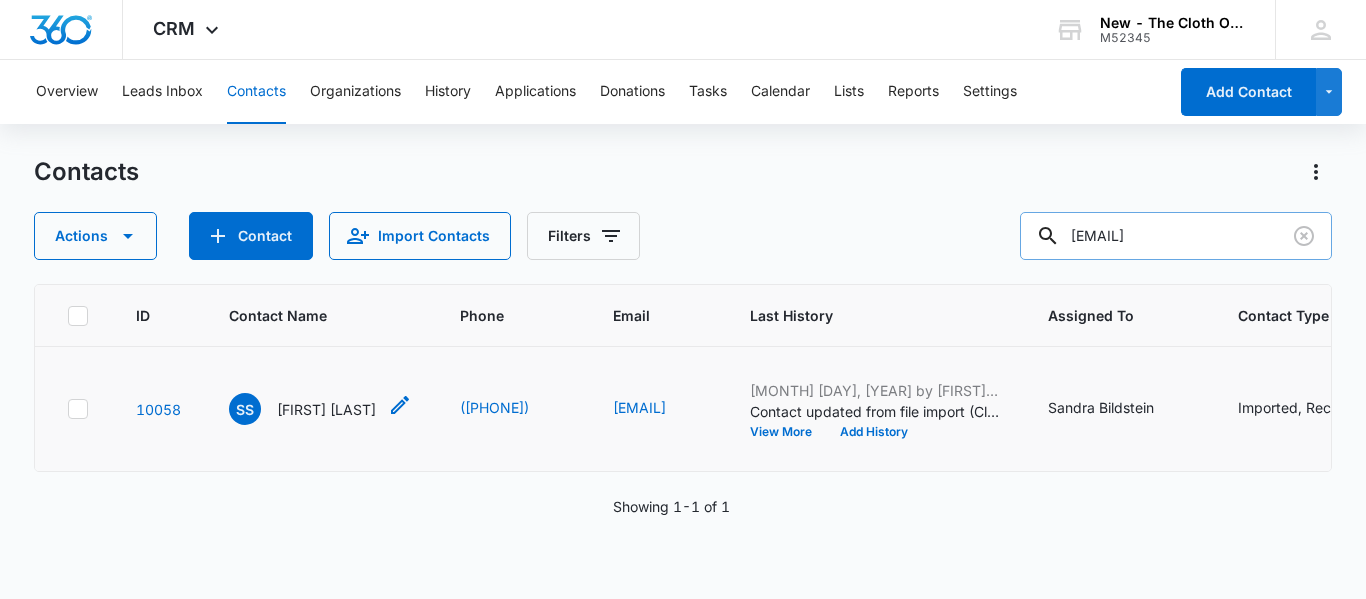 click on "[FIRST] [LAST]" at bounding box center [326, 409] 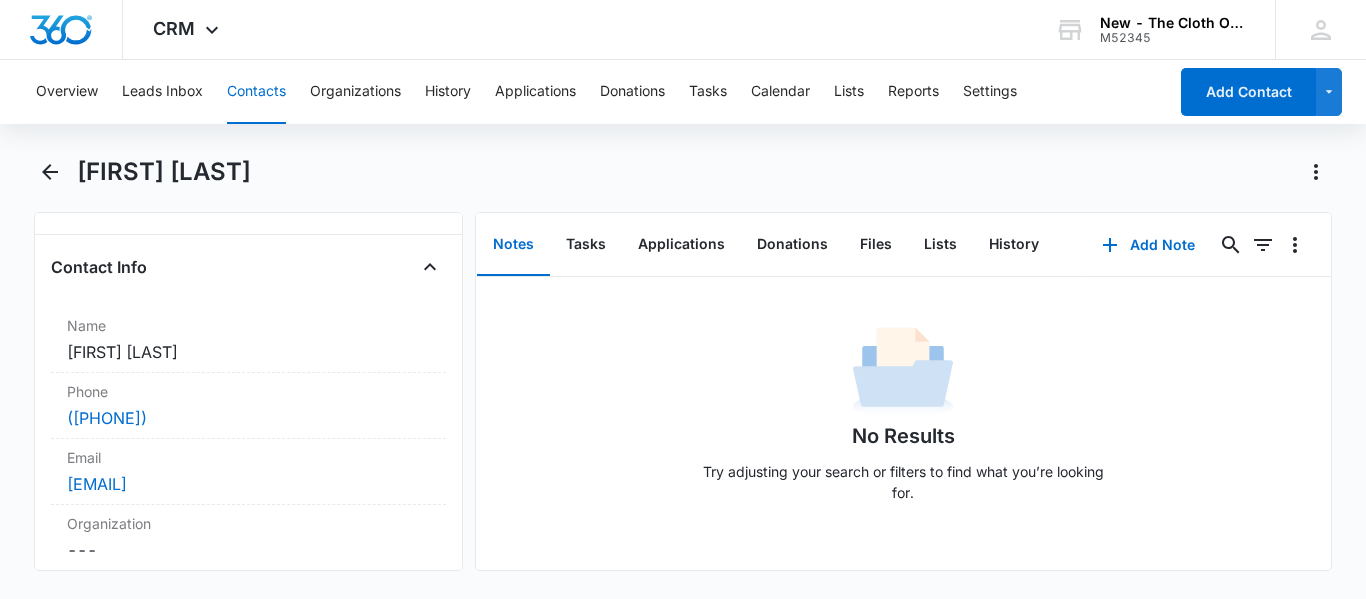 scroll, scrollTop: 599, scrollLeft: 0, axis: vertical 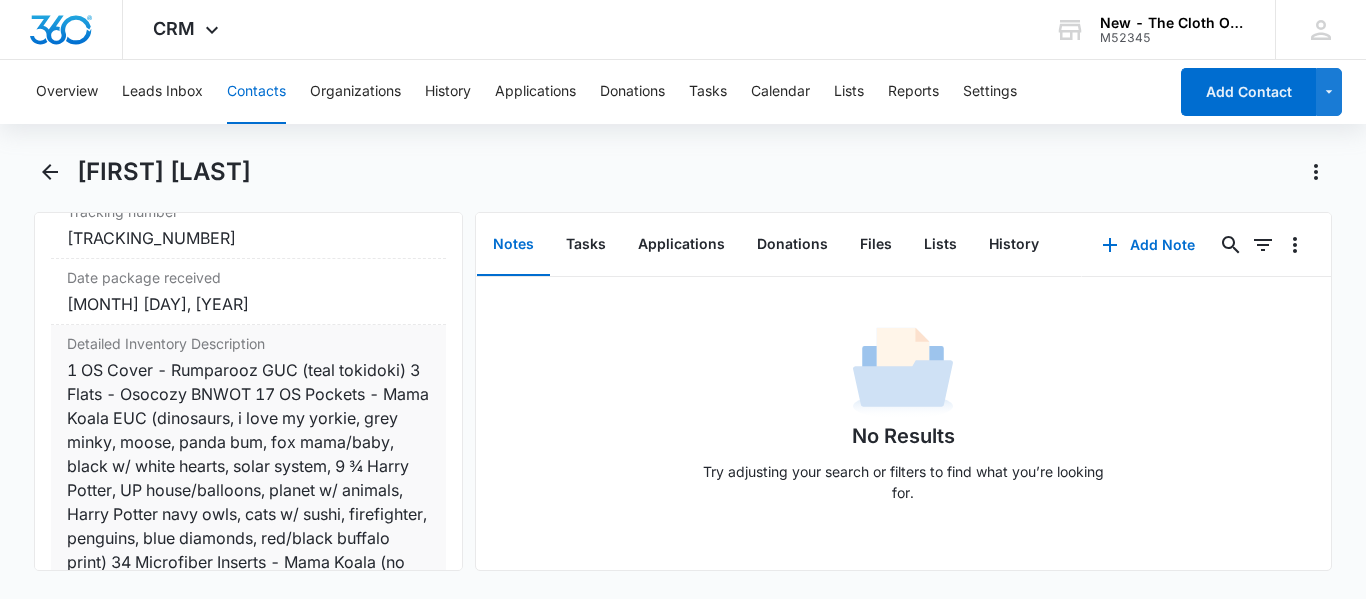 click on "1 OS Cover - Rumparooz GUC (teal tokidoki) 3 Flats - Osocozy BNWOT 17 OS Pockets - Mama Koala EUC (dinosaurs, i love my yorkie, grey minky, moose, panda bum, fox mama/baby, black w/ white hearts, solar system, 9 ¾ Harry Potter, UP house/balloons, planet w/ animals, Harry Potter navy owls, cats w/ sushi, firefighter, penguins, blue diamonds, red/black buffalo print) 34 Microfiber Inserts - Mama Koala (no safe directly against skin) 2 Water Hardness Test Strips" at bounding box center (248, 490) 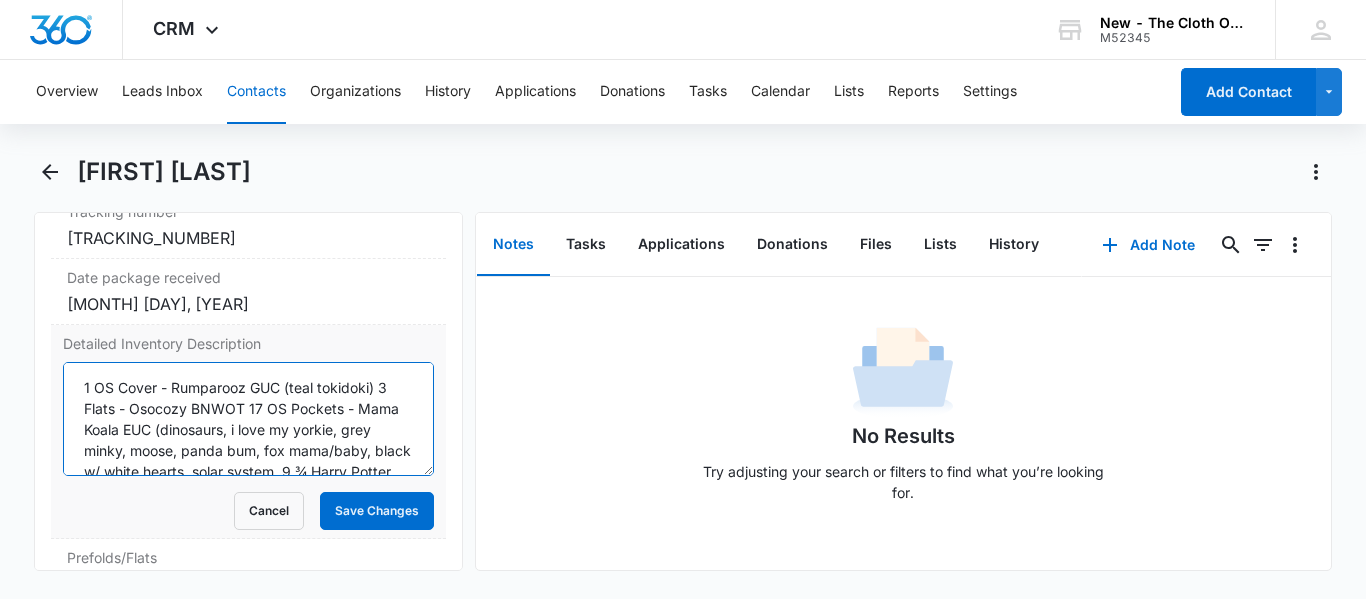 click on "1 OS Cover - Rumparooz GUC (teal tokidoki) 3 Flats - Osocozy BNWOT 17 OS Pockets - Mama Koala EUC (dinosaurs, i love my yorkie, grey minky, moose, panda bum, fox mama/baby, black w/ white hearts, solar system, 9 ¾ Harry Potter, UP house/balloons, planet w/ animals, Harry Potter navy owls, cats w/ sushi, firefighter, penguins, blue diamonds, red/black buffalo print) 34 Microfiber Inserts - Mama Koala (no safe directly against skin) 2 Water Hardness Test Strips" at bounding box center (248, 419) 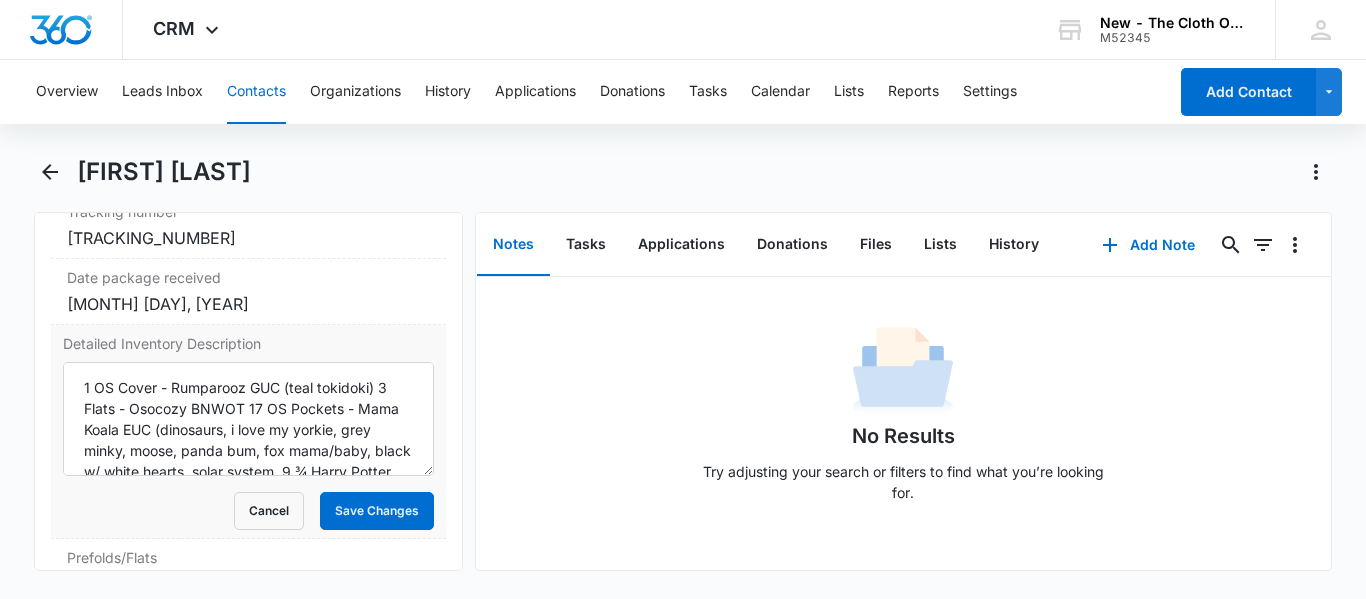 click on "Contacts" at bounding box center [256, 92] 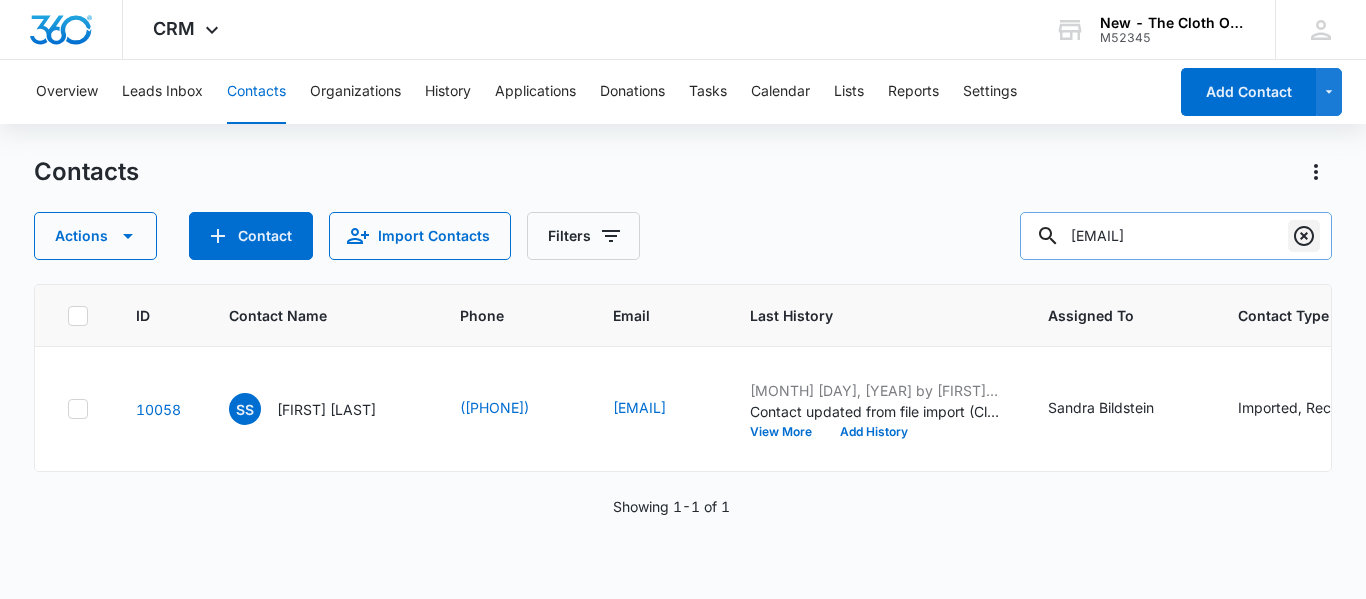 click 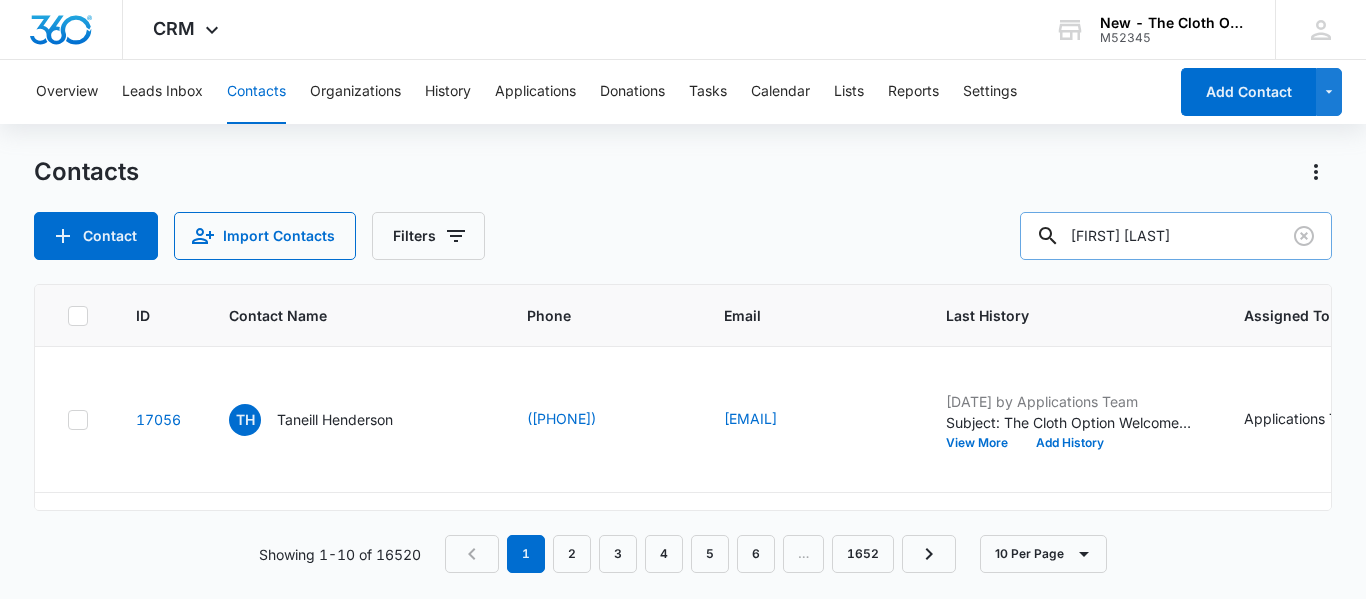 type on "[FIRST] [LAST]" 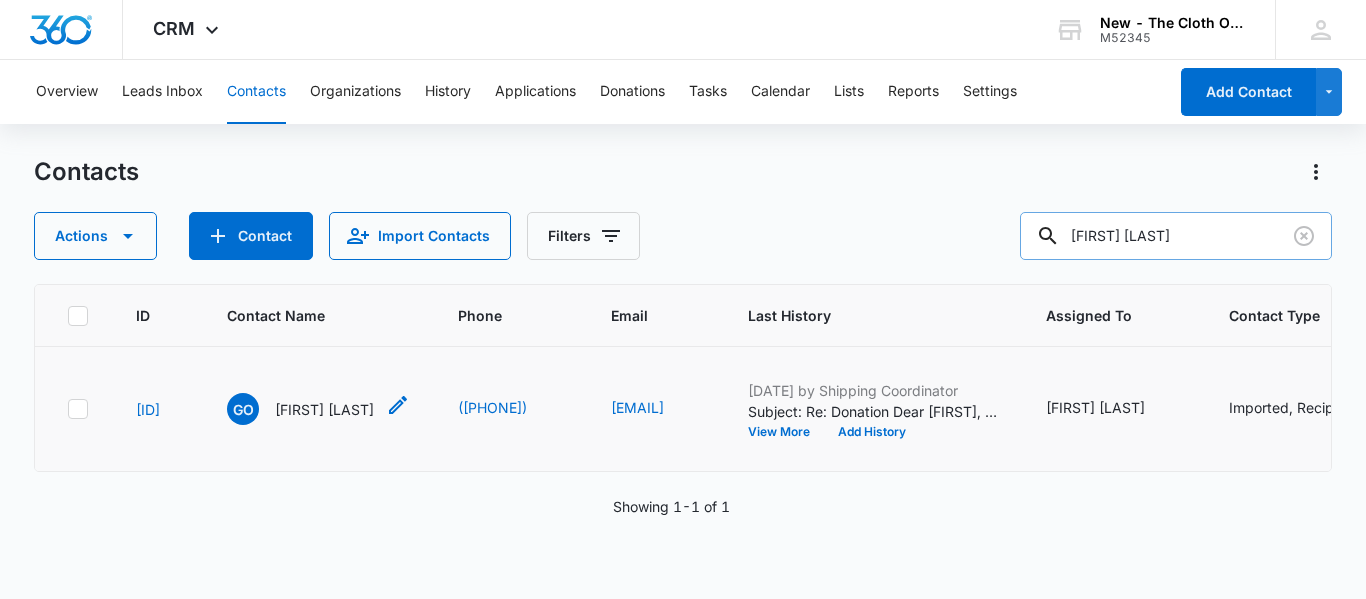click on "[FIRST] [LAST]" at bounding box center [324, 409] 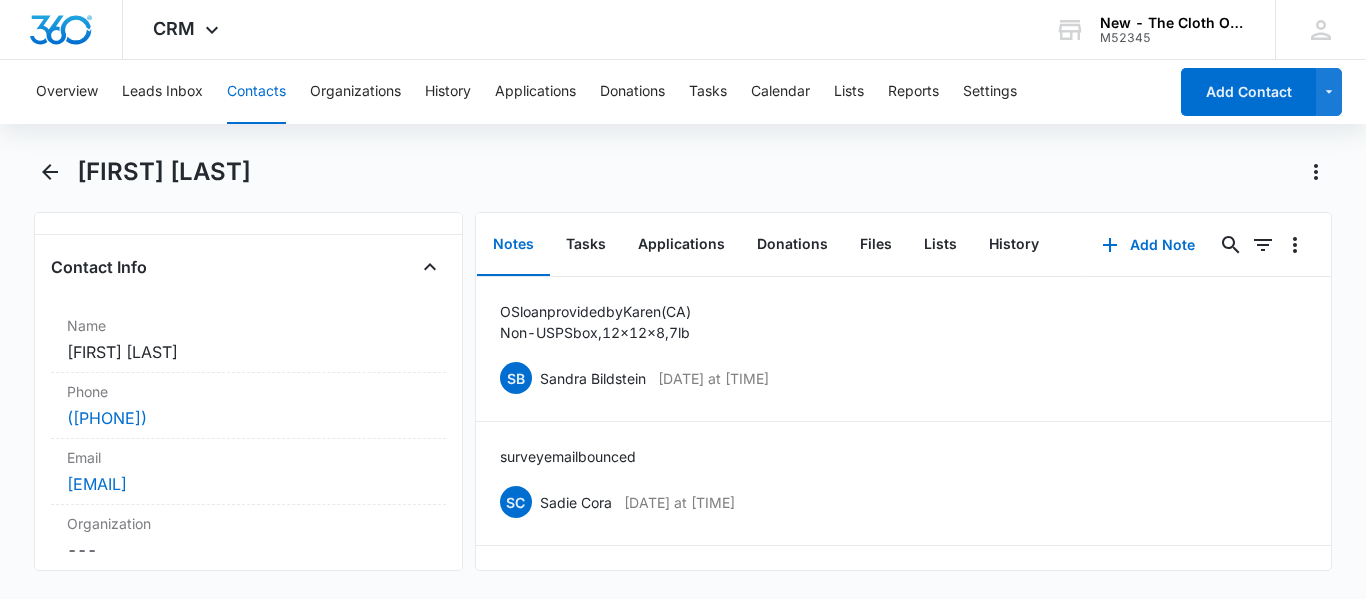 scroll, scrollTop: 599, scrollLeft: 0, axis: vertical 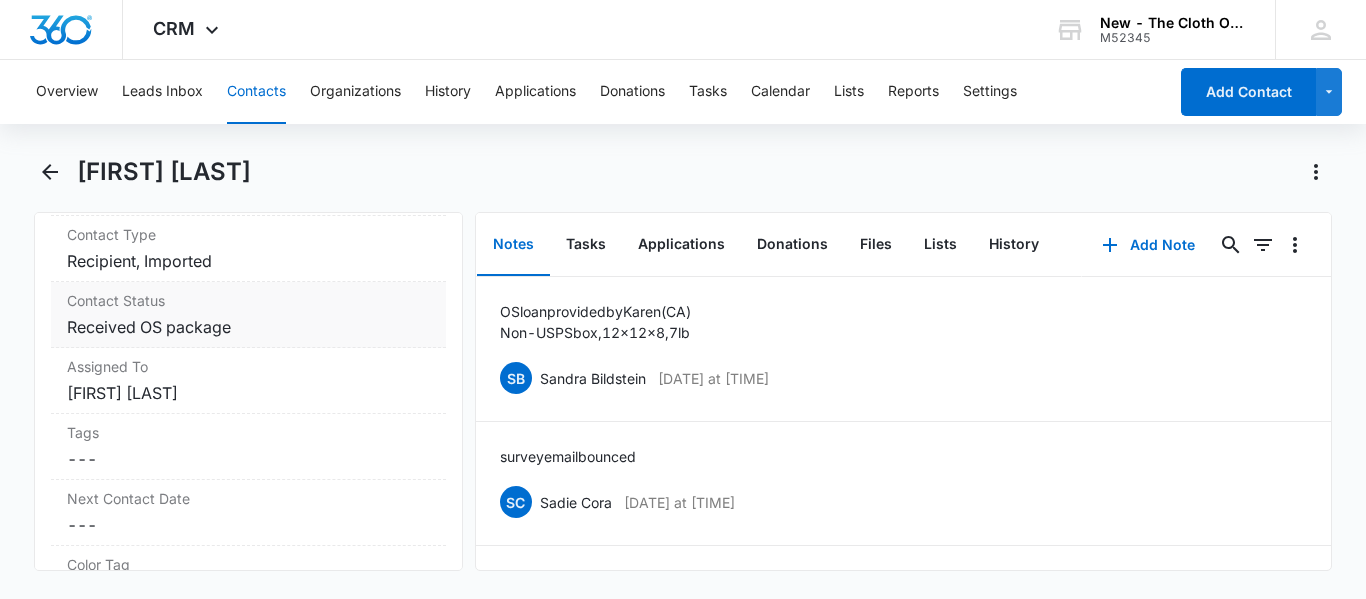 click on "Cancel Save Changes Received OS package" at bounding box center (248, 327) 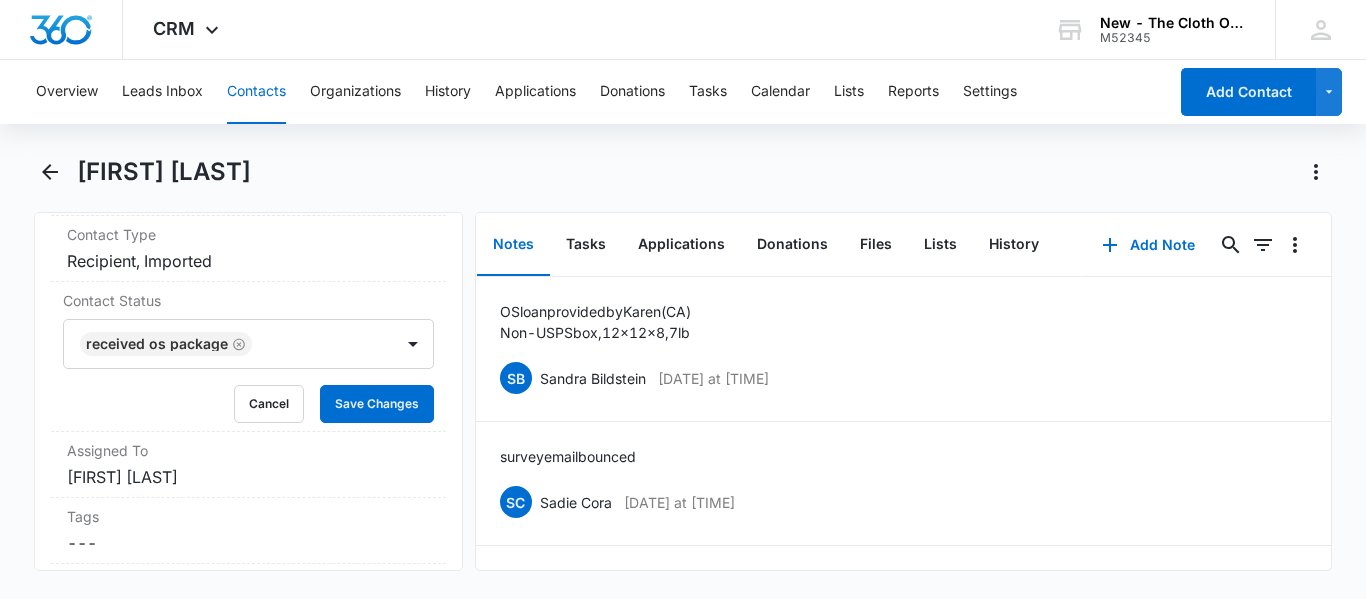 click at bounding box center (312, 344) 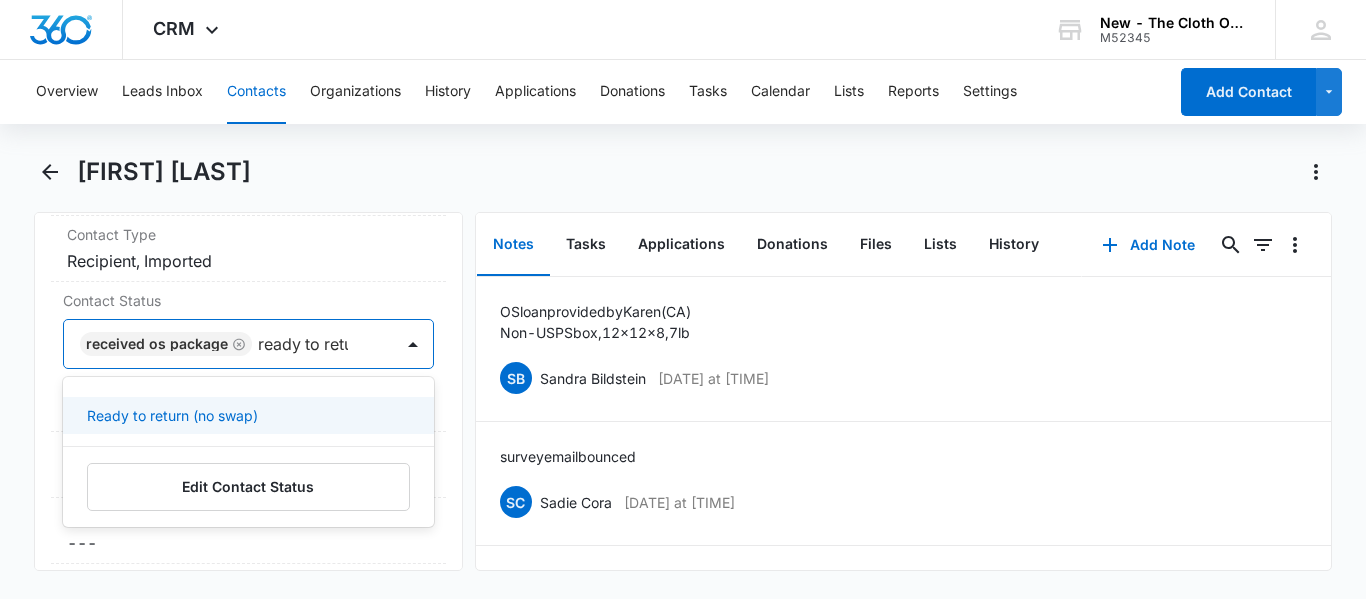 scroll, scrollTop: 2, scrollLeft: 0, axis: vertical 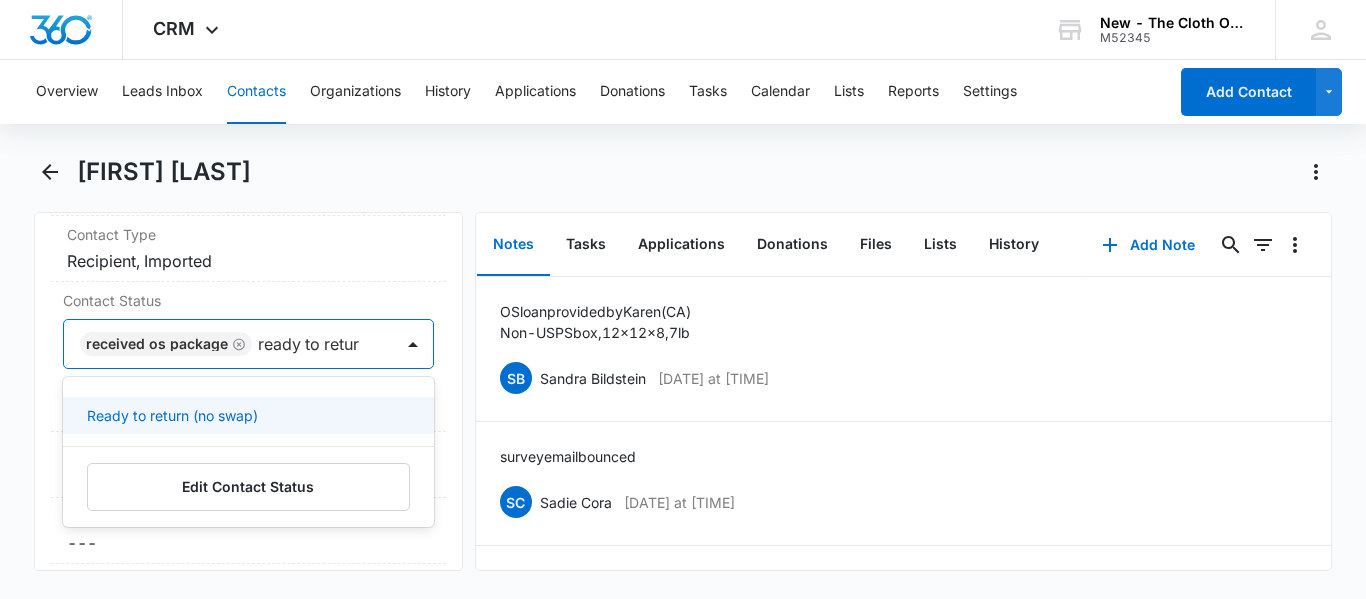 type on "ready to return" 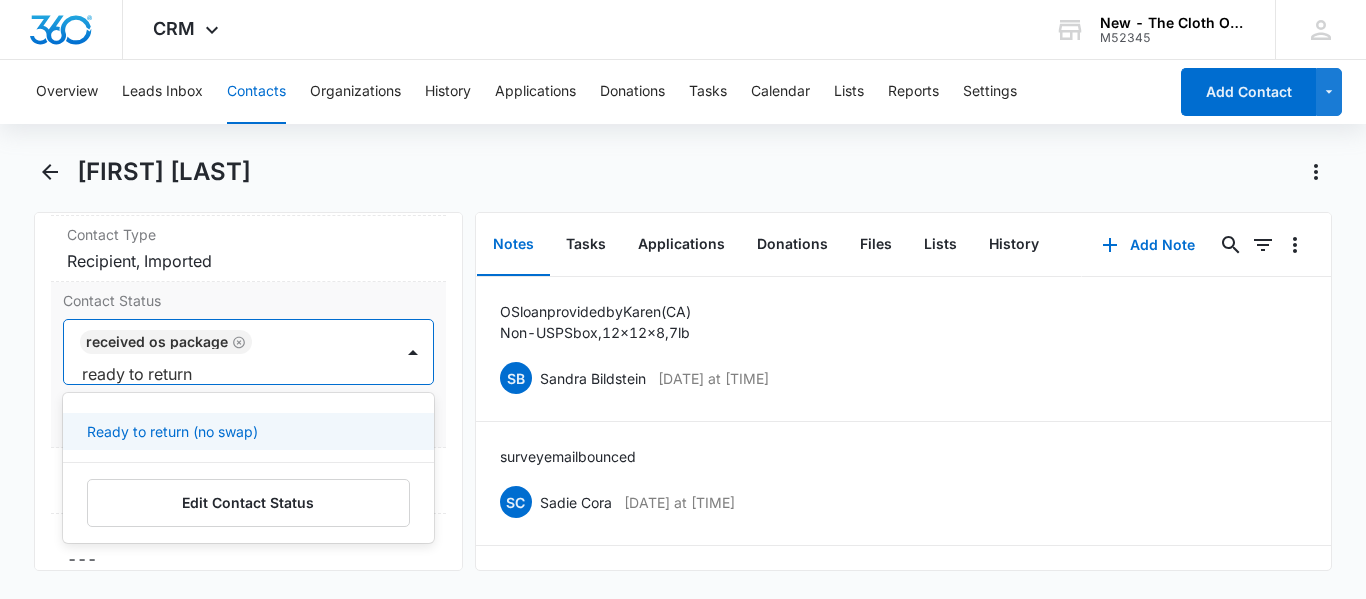 click on "Ready to return (no swap)" at bounding box center (172, 431) 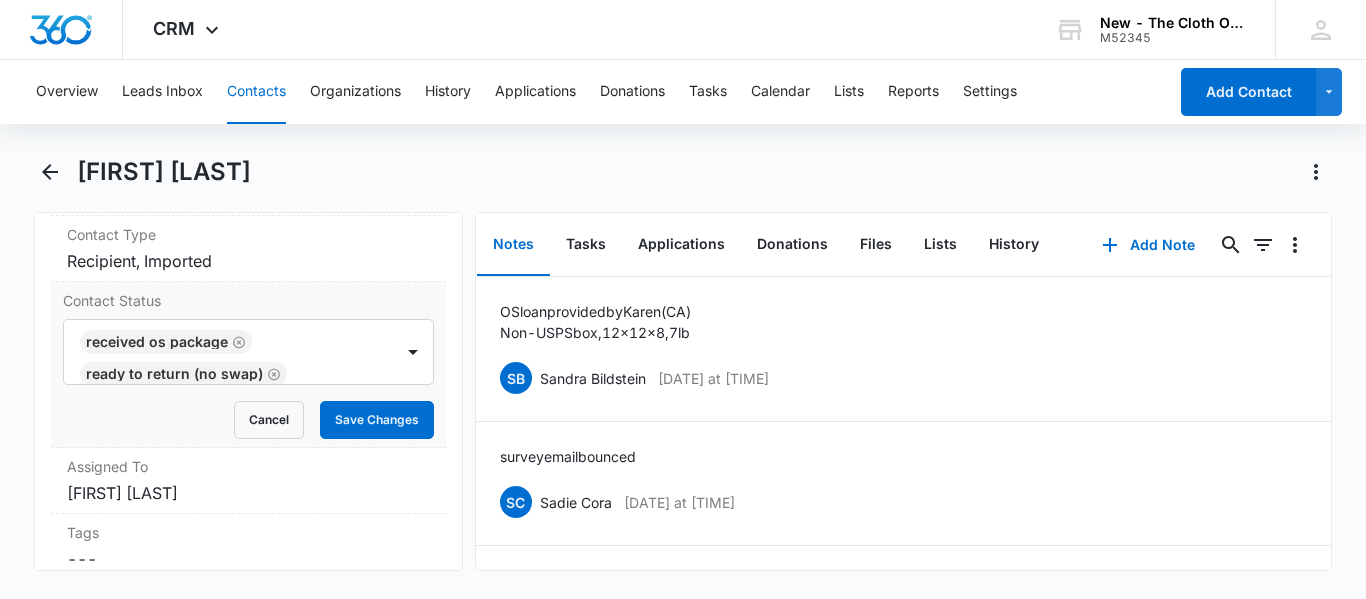 click on "Contact Status Received OS package Ready to return (no swap) Cancel Save Changes" at bounding box center [248, 365] 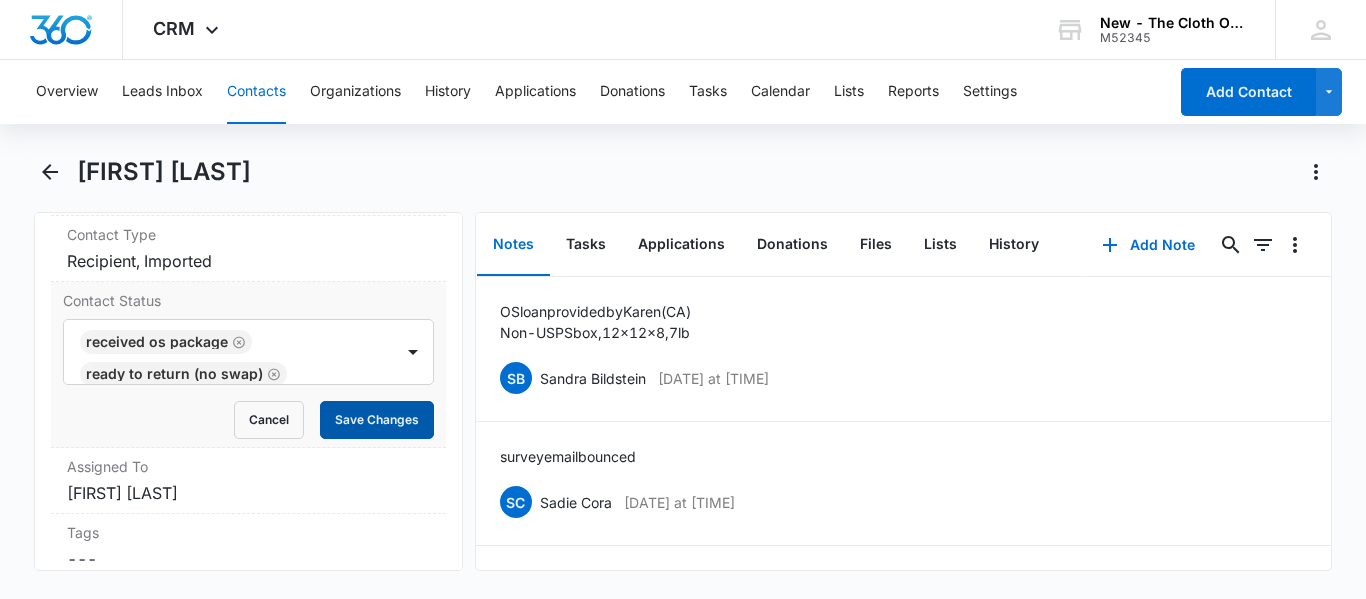 click on "Save Changes" at bounding box center [377, 420] 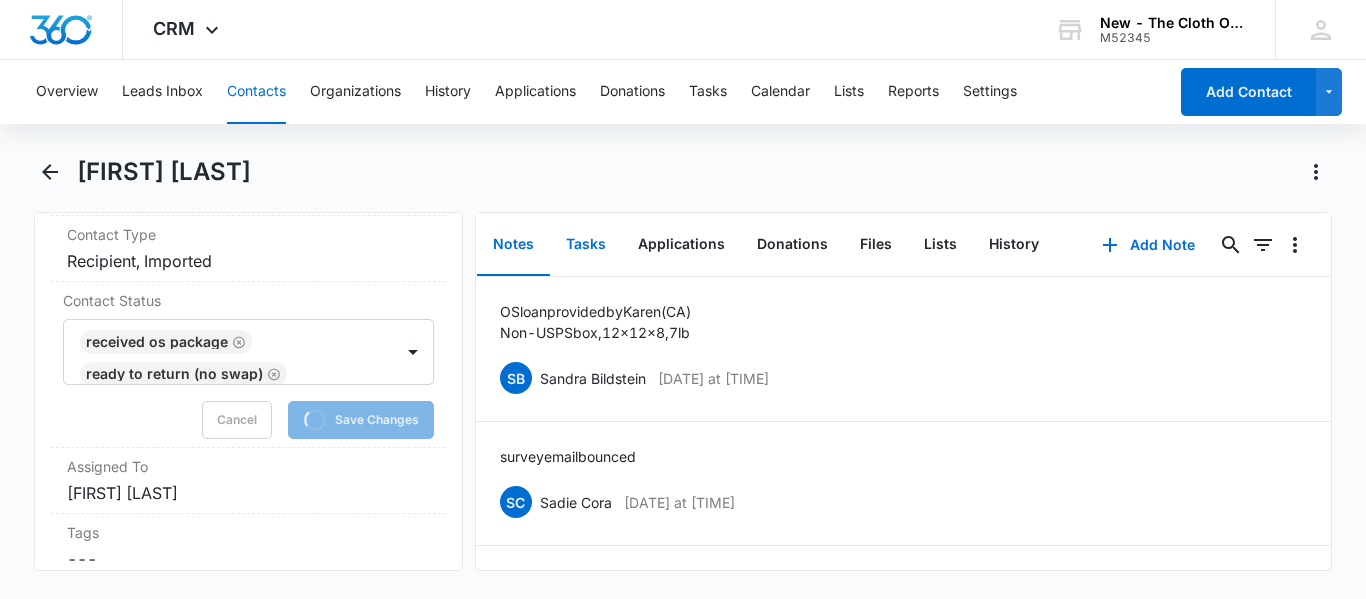 click on "Tasks" at bounding box center (586, 245) 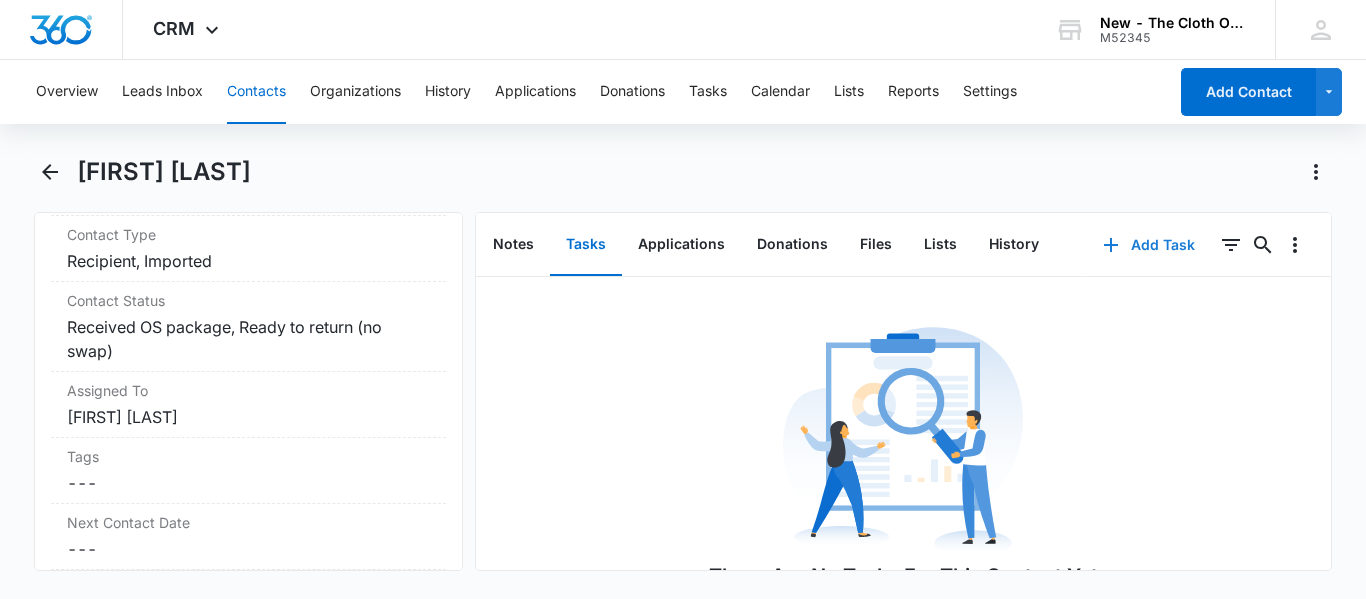 click on "Add Task" at bounding box center [1149, 245] 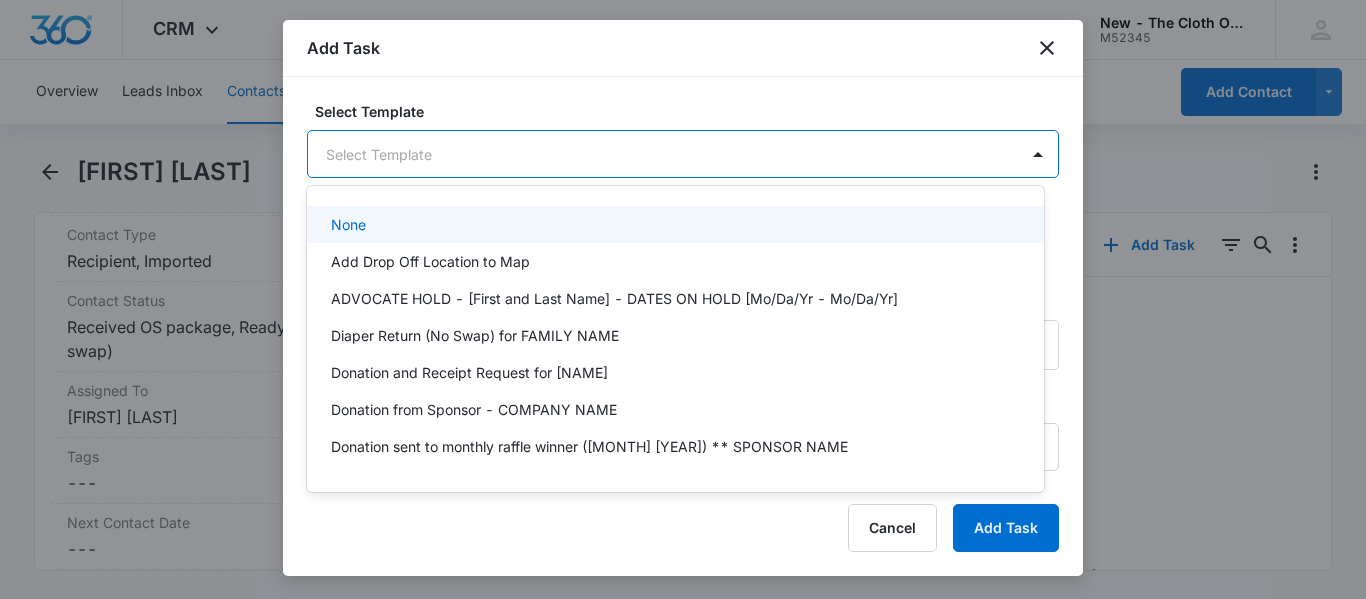 click on "CRM Apps Reputation CRM Email Social Ads Intelligence Brand Settings New - The Cloth Option M52345 Your Accounts View All SN [FIRST] [LAST] [EMAIL] My Profile Notifications Support Logout Terms & Conditions &nbsp; • &nbsp; Privacy Policy Overview Leads Inbox Contacts Organizations History Applications Donations Tasks Calendar Lists Reports Settings Add Contact [FIRST] [LAST] Remove GO [FIRST] [LAST] Contact Info Name Cancel Save Changes [FIRST] [LAST] Phone Cancel Save Changes ([PHONE]) Email Cancel Save Changes [EMAIL] Organization Cancel Save Changes --- Address Cancel Save Changes [NUMBER] [STREET] [CITY] [STATE] [POSTAL_CODE] Details Source Cancel Save Changes Jotform app 2022 Contact Type Cancel Save Changes Recipient, Imported Contact Status Cancel Save Changes Received OS package, Ready to return (no swap) Assigned To Cancel Save Changes [FIRST] [LAST] Tags Cancel Save Changes --- Next Contact Date Cancel Save Changes --- Color Tag Current Color: Cancel Save Changes ID" at bounding box center [683, 299] 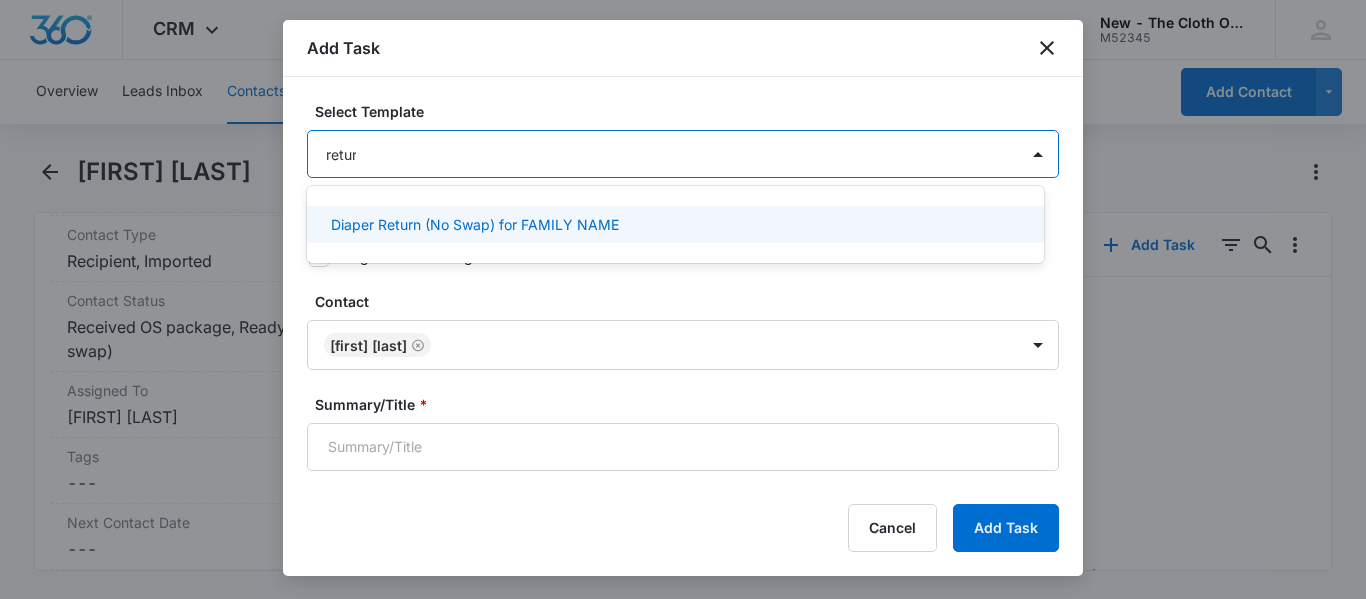 type on "return" 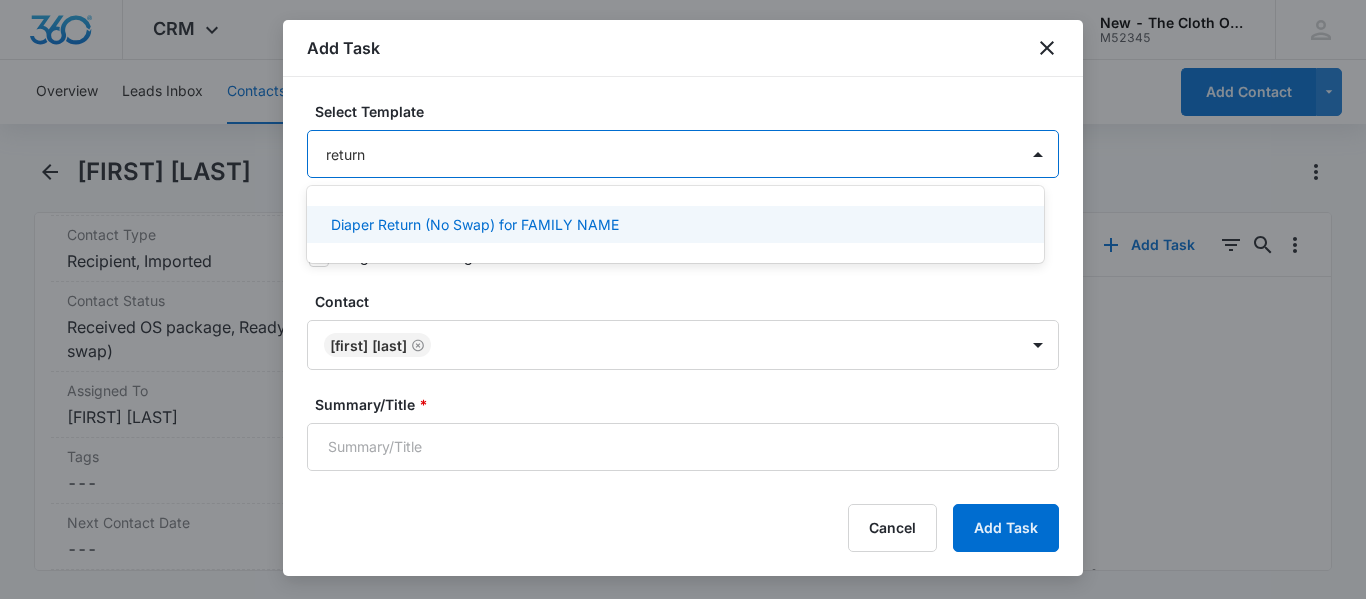 click on "Diaper Return (No Swap) for FAMILY NAME" at bounding box center [475, 224] 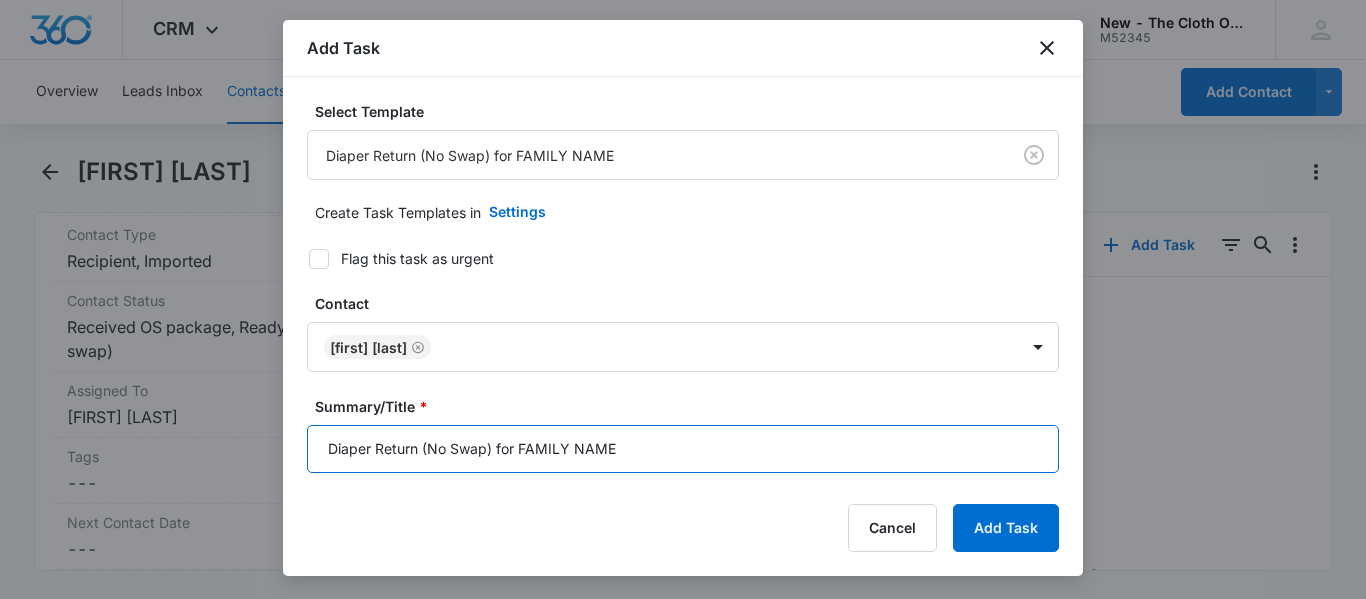 click on "Diaper Return (No Swap) for FAMILY NAME" at bounding box center [683, 449] 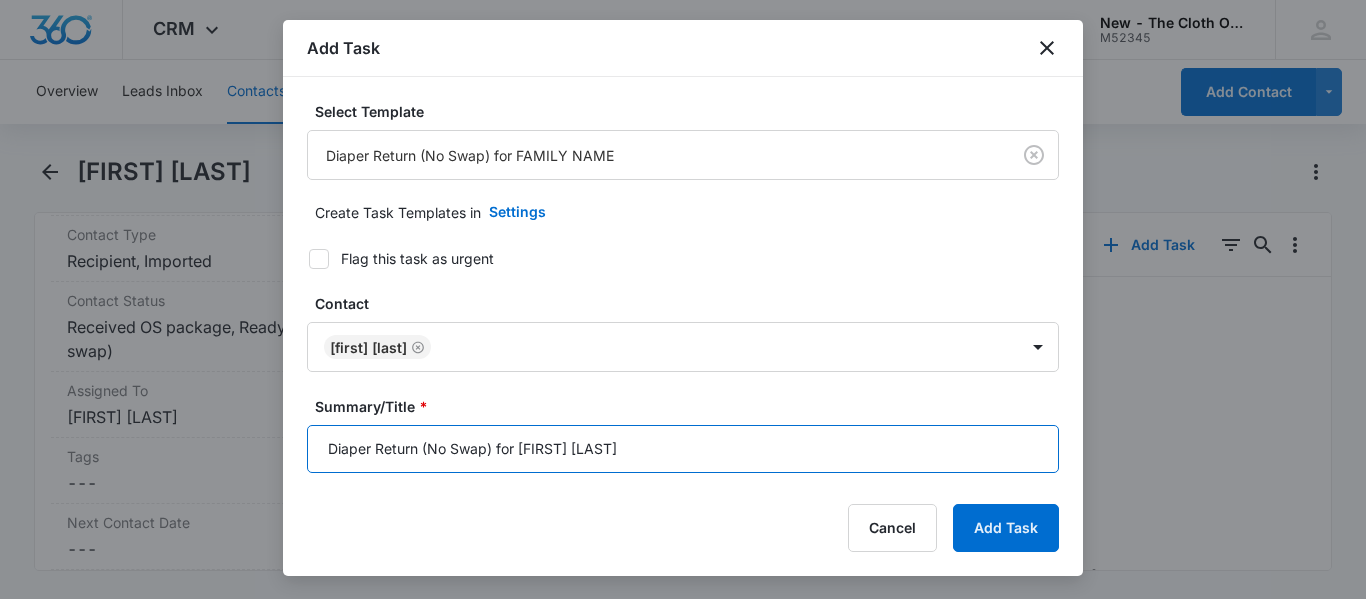 type on "Diaper Return (No Swap) for [FIRST] [LAST]" 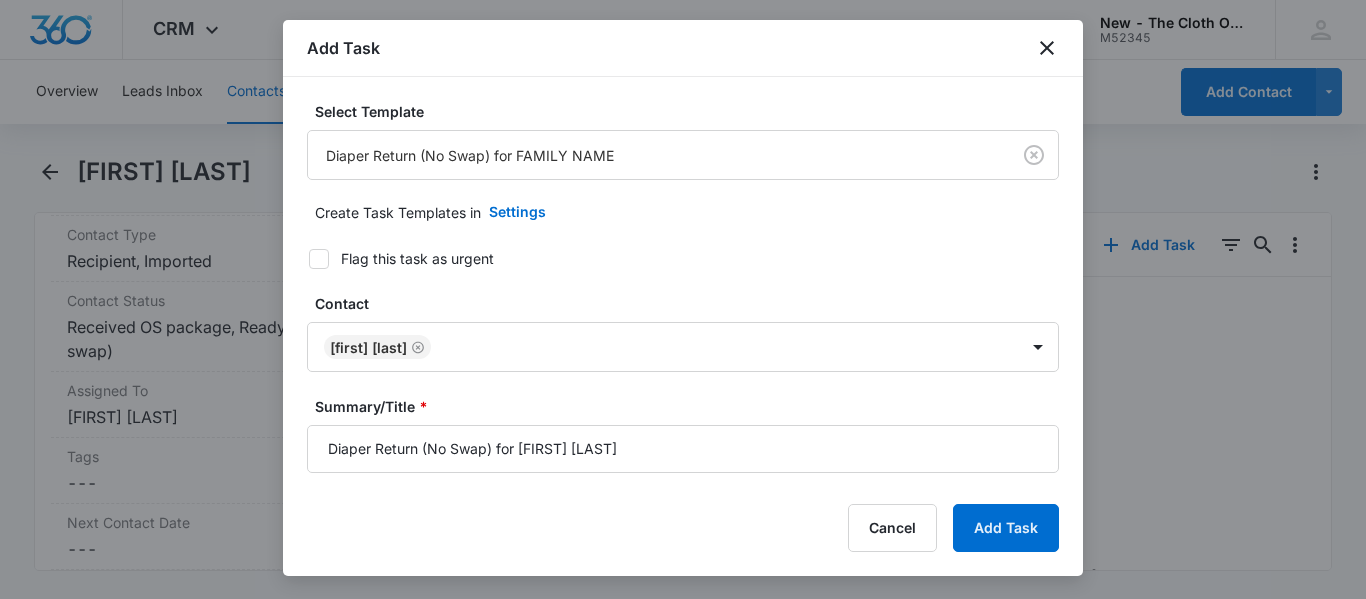 click on "Summary/Title *" at bounding box center (691, 406) 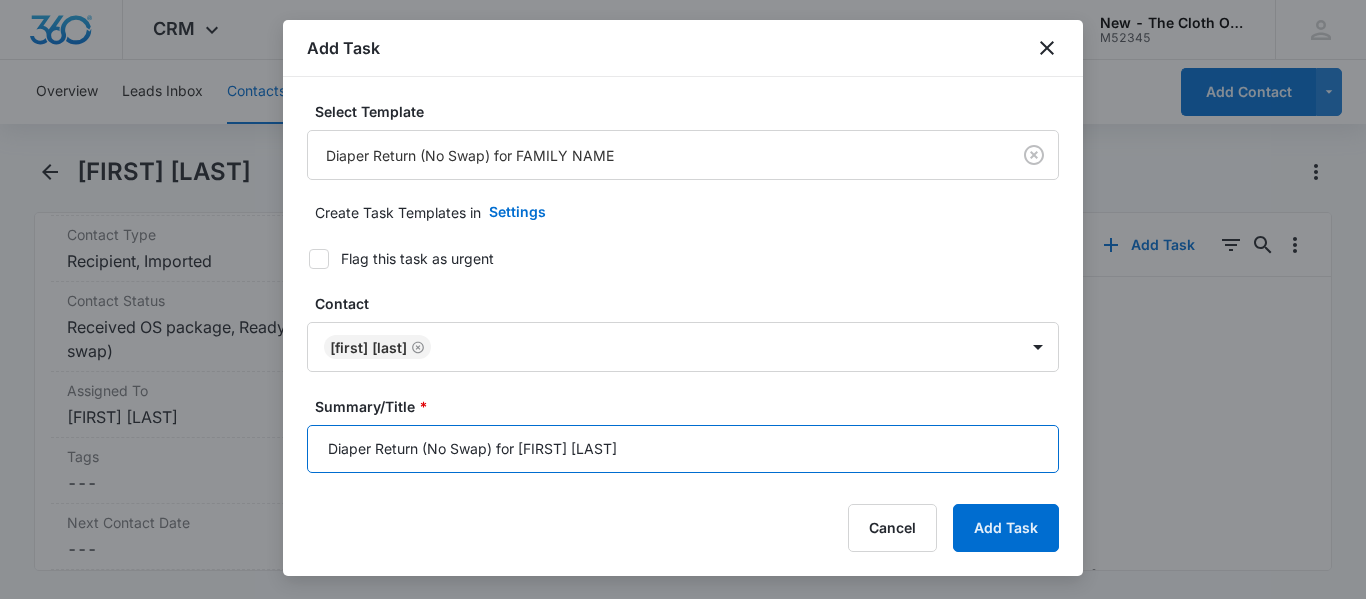click on "Diaper Return (No Swap) for [FIRST] [LAST]" at bounding box center (683, 449) 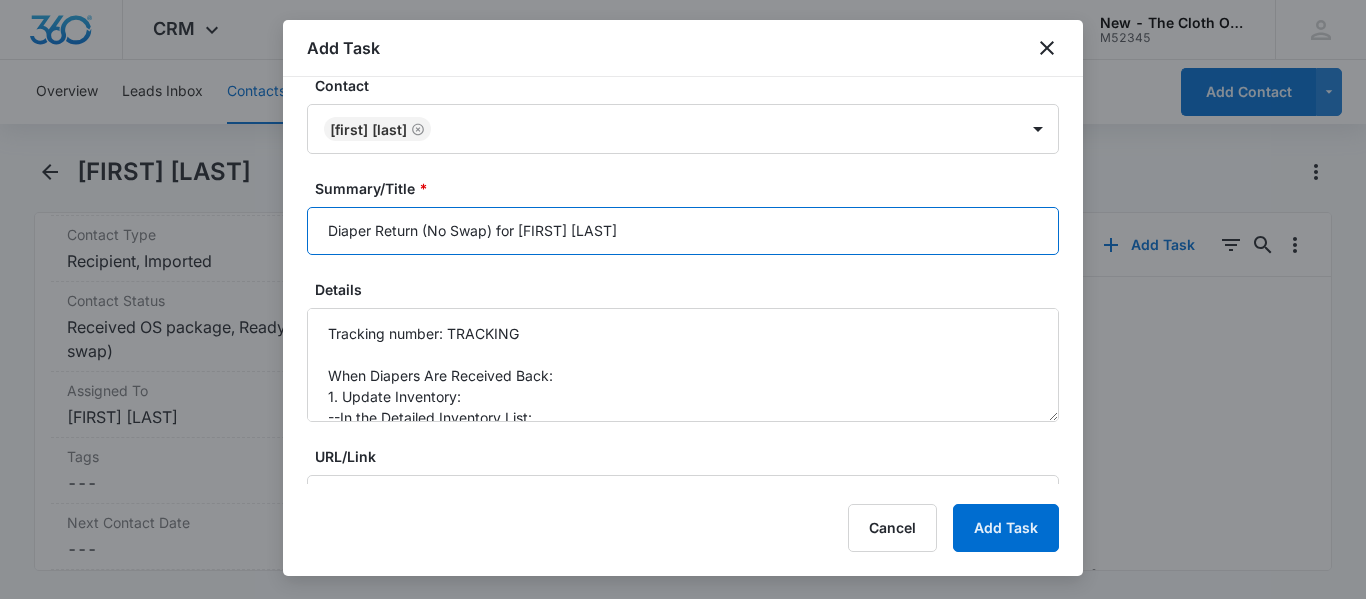 scroll, scrollTop: 229, scrollLeft: 0, axis: vertical 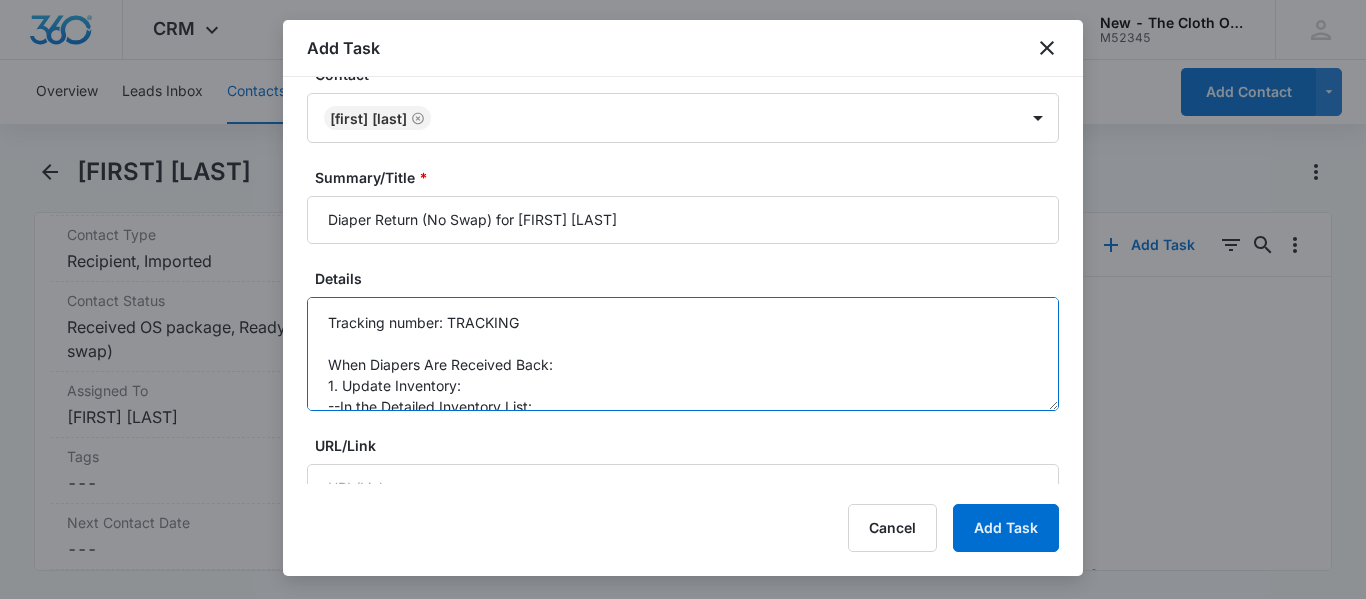 click on "Tracking number: TRACKING
When Diapers Are Received Back:
1. Update Inventory:
--In the Detailed Inventory List:
---Note that the diapers have been returned.
---Add the date the diapers were received back.
---If not all items are returned, clearly note which items are missing or unreturned.
*DO NOT delete the Detailed Inventory List.
*DO NOT change the inventory quantity numbers.
2. Notify the Family:
--Send the "Diapers Returned" email (template located in the Team Drive).
3. Update Contact Record:
--Change the 'Contact Status' to 'Diapers Returned', remove previous status.
4. Once all steps are completed, CLOSE THIS TASK." at bounding box center (683, 354) 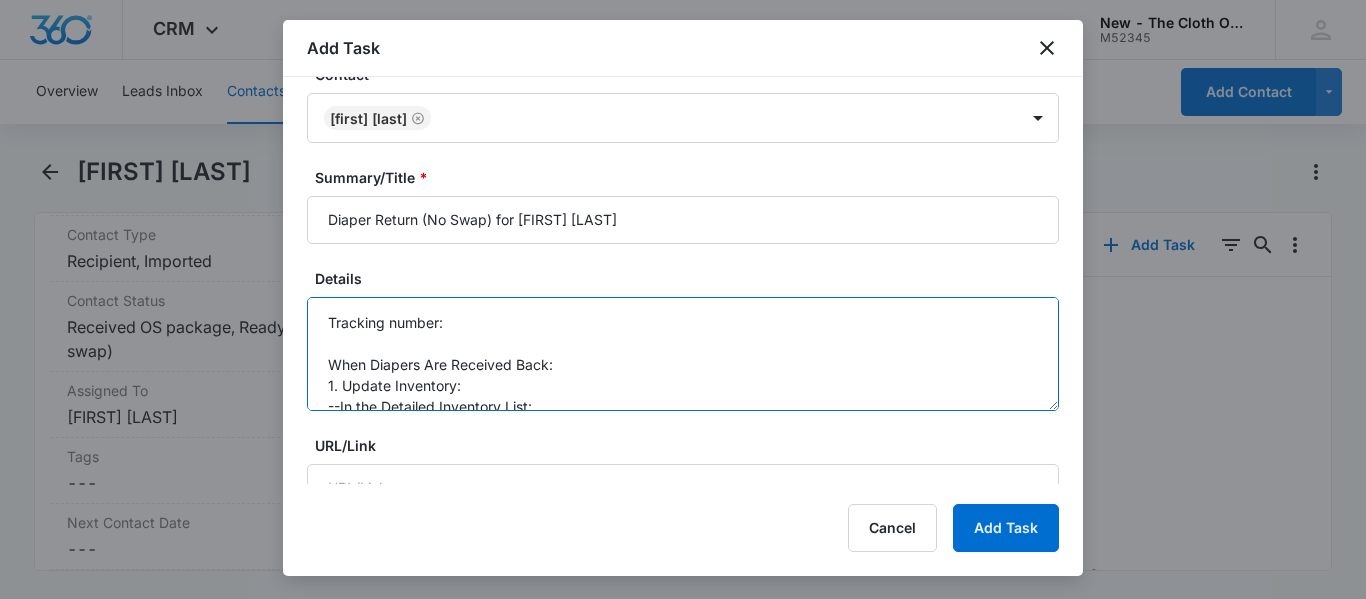 paste on "[NUMBER]" 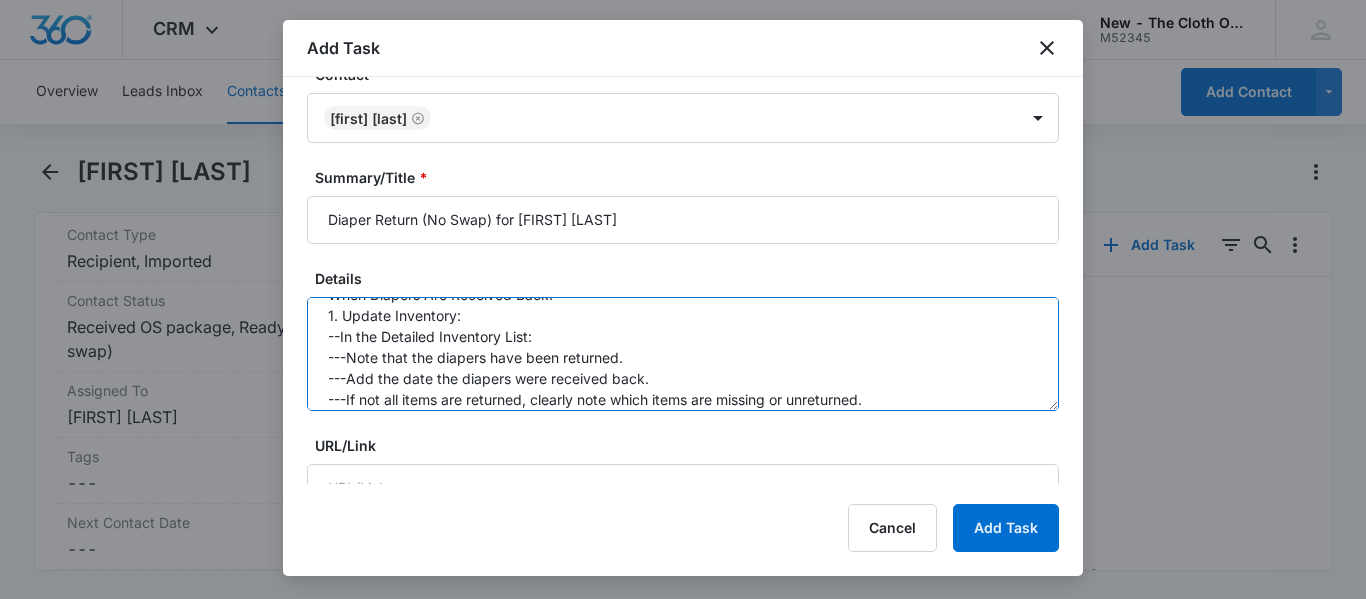 scroll, scrollTop: 162, scrollLeft: 0, axis: vertical 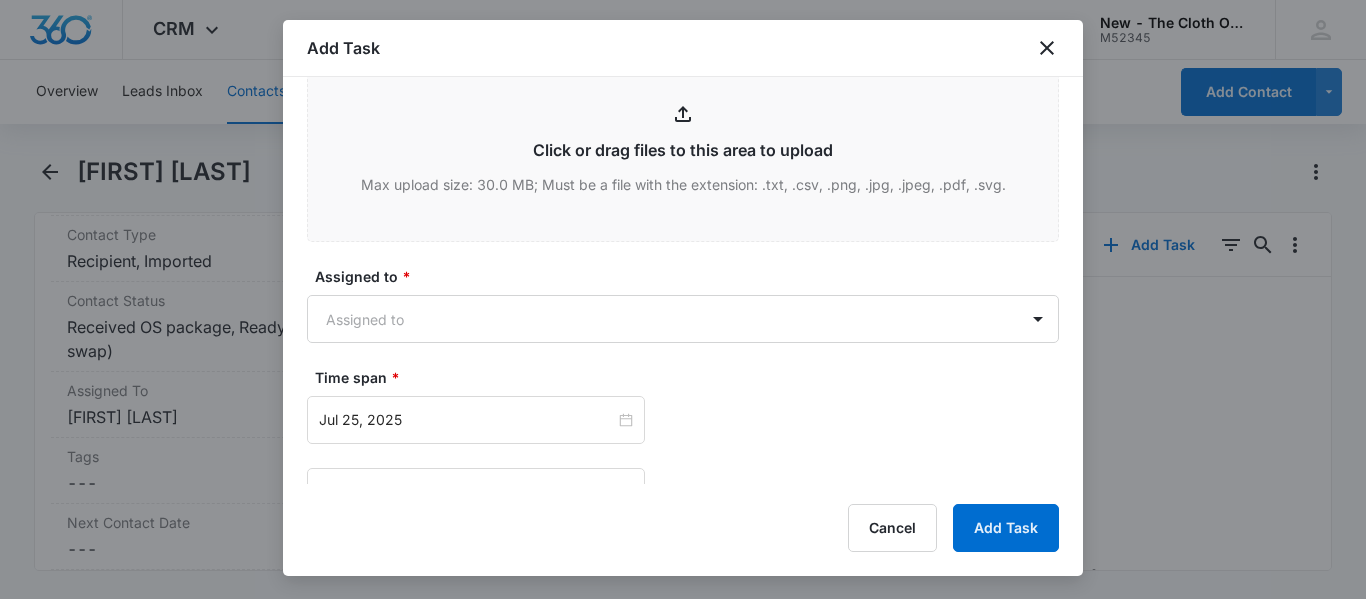 type on "Tracking number: [NUMBER]
When Diapers Are Received Back:
1. Update Inventory:
--In the Detailed Inventory List:
---Note that the diapers have been returned.
---Add the date the diapers were received back.
---If not all items are returned, clearly note which items are missing or unreturned.
*DO NOT delete the Detailed Inventory List.
*DO NOT change the inventory quantity numbers.
2. Notify the Family:
--Send the "Diapers Returned" email (template located in the Team Drive).
3. Update Contact Record:
--Change the 'Contact Status' to 'Diapers Returned', remove previous status.
4. Once all steps are completed, CLOSE THIS TASK." 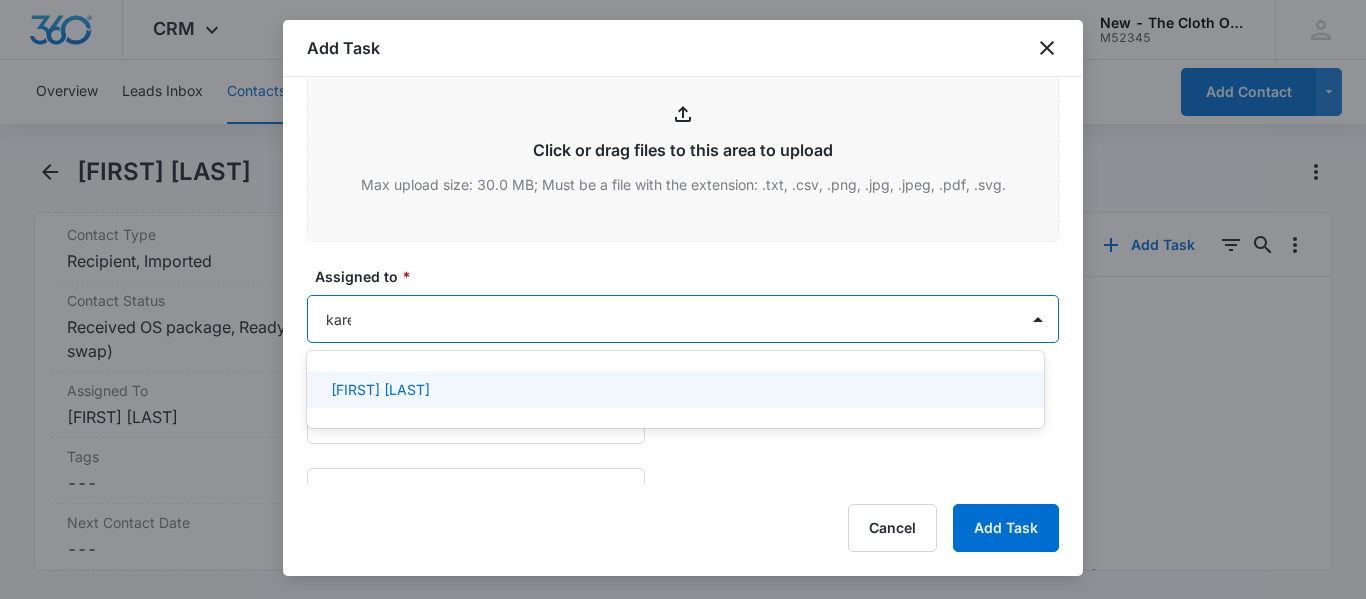 type on "karen" 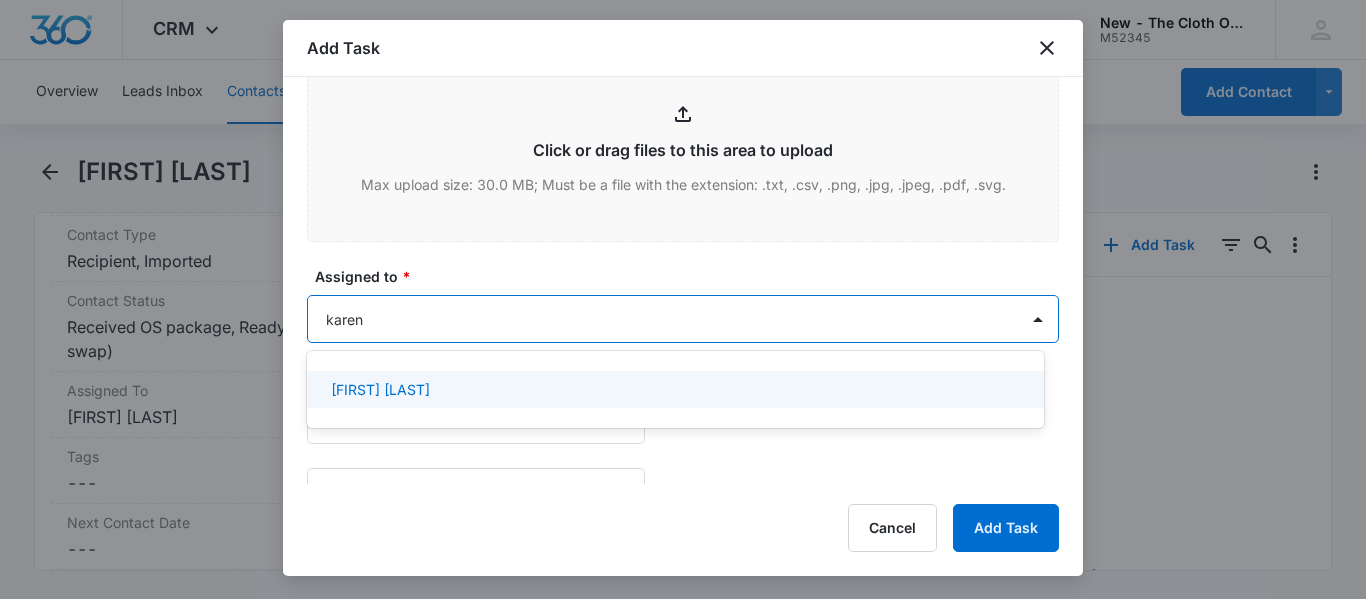 click on "[FIRST] [LAST]" at bounding box center (673, 389) 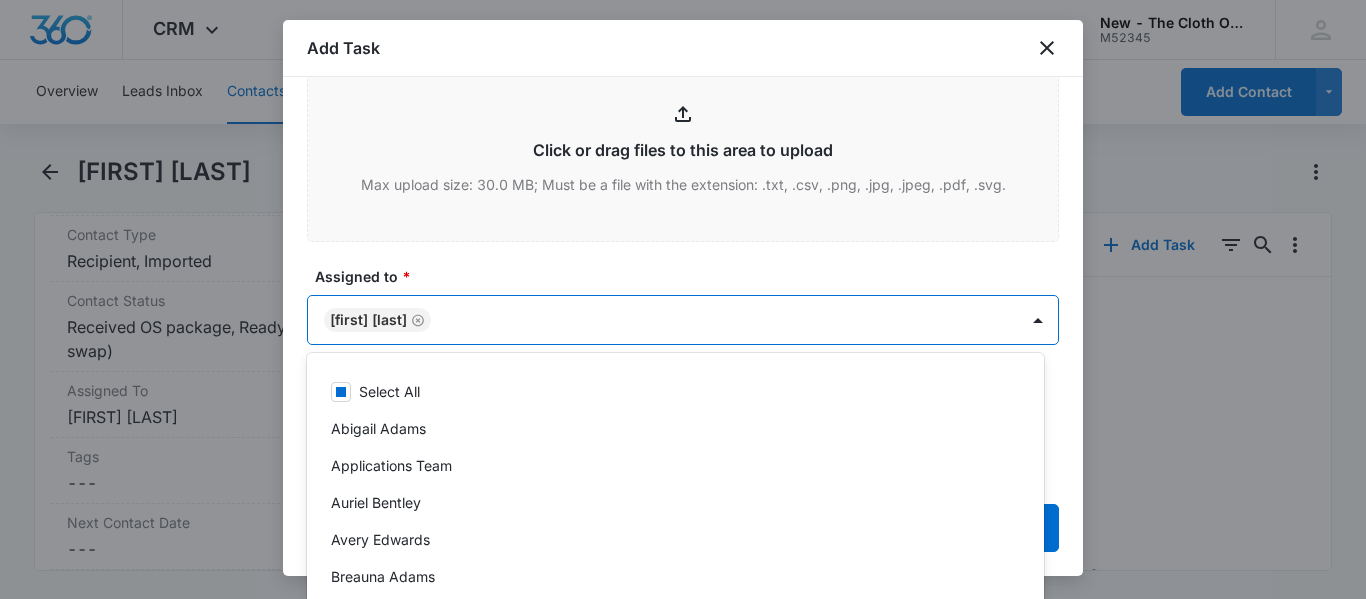 click on "Select Template Diaper Return (No Swap) for FAMILY NAME Create Task Templates in  Settings Flag this task as urgent Contact [FIRST] [LAST] Summary/Title * Diaper Return (No Swap) for [FIRST] [LAST] Details Tracking number: [NUMBER]
When Diapers Are Received Back:
1. Update Inventory:
--In the Detailed Inventory List:
---Note that the diapers have been returned.
---Add the date the diapers were received back.
---If not all items are returned, clearly note which items are missing or unreturned.
*DO NOT delete the Detailed Inventory List.
*DO NOT change the inventory quantity numbers.
2. Notify the Family:
--Send the "Diapers Returned" email (template located in the Team Drive).
3. Update Contact Record:
--Change the 'Contact Status' to 'Diapers Returned', remove previous status.
4. Once all steps are completed, CLOSE THIS TASK.
URL/Link Link to Donations Link to Donations Begin typing to search for projects to link to this task (optional). Link to Applications Link to Applications   * *" at bounding box center [683, -41] 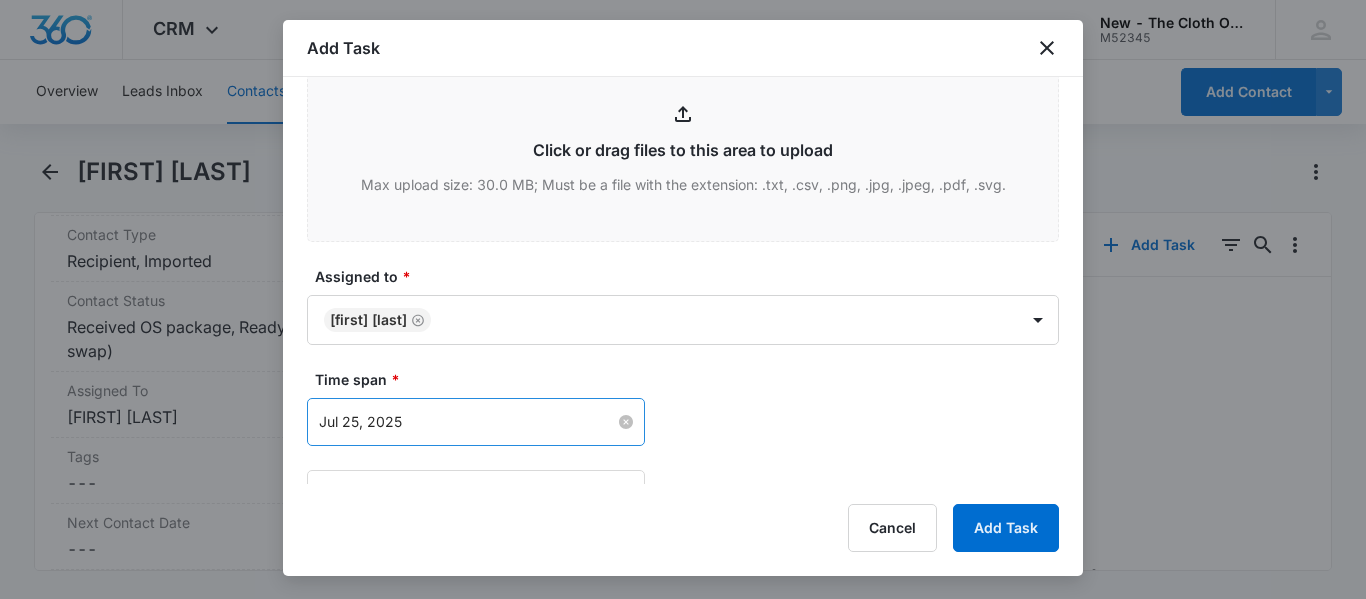 click on "Jul 25, 2025" at bounding box center [467, 422] 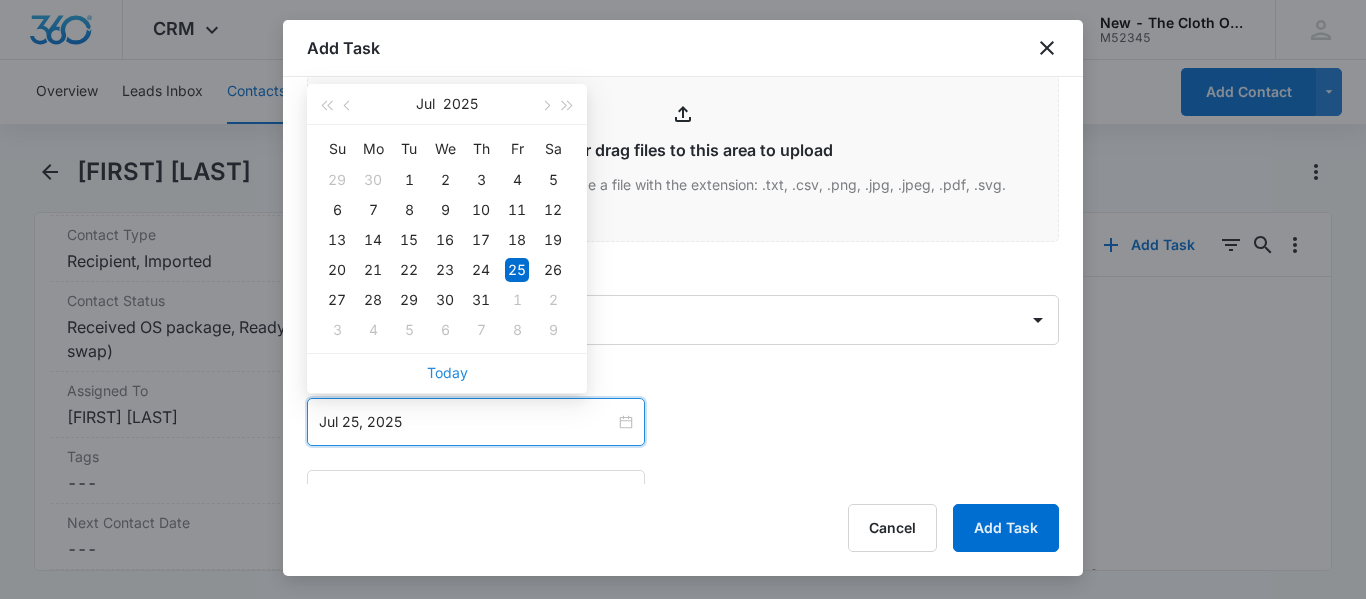 click on "Today" at bounding box center (447, 372) 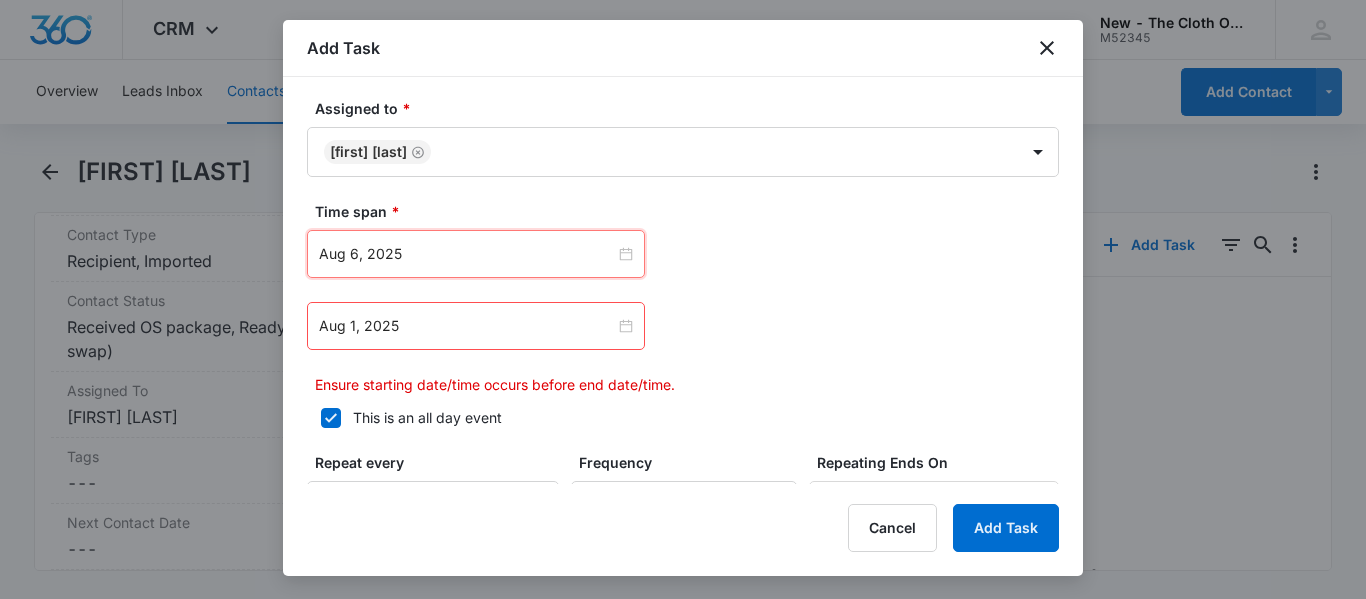 scroll, scrollTop: 1191, scrollLeft: 0, axis: vertical 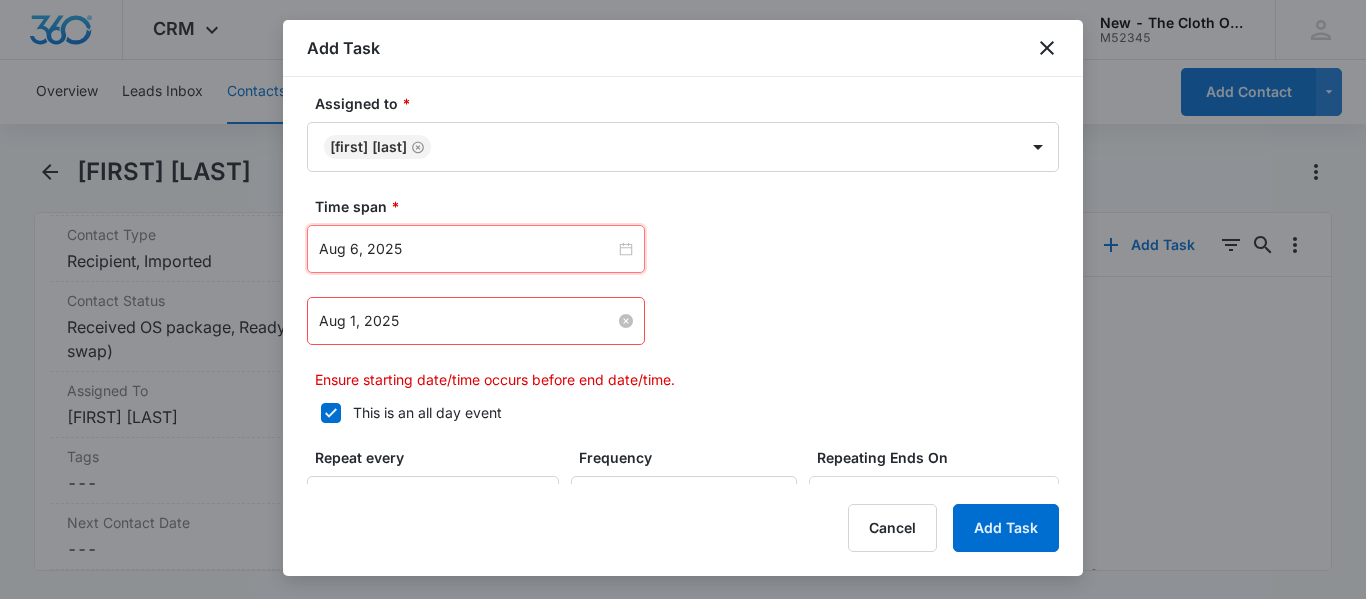 click on "Aug 1, 2025" at bounding box center (467, 321) 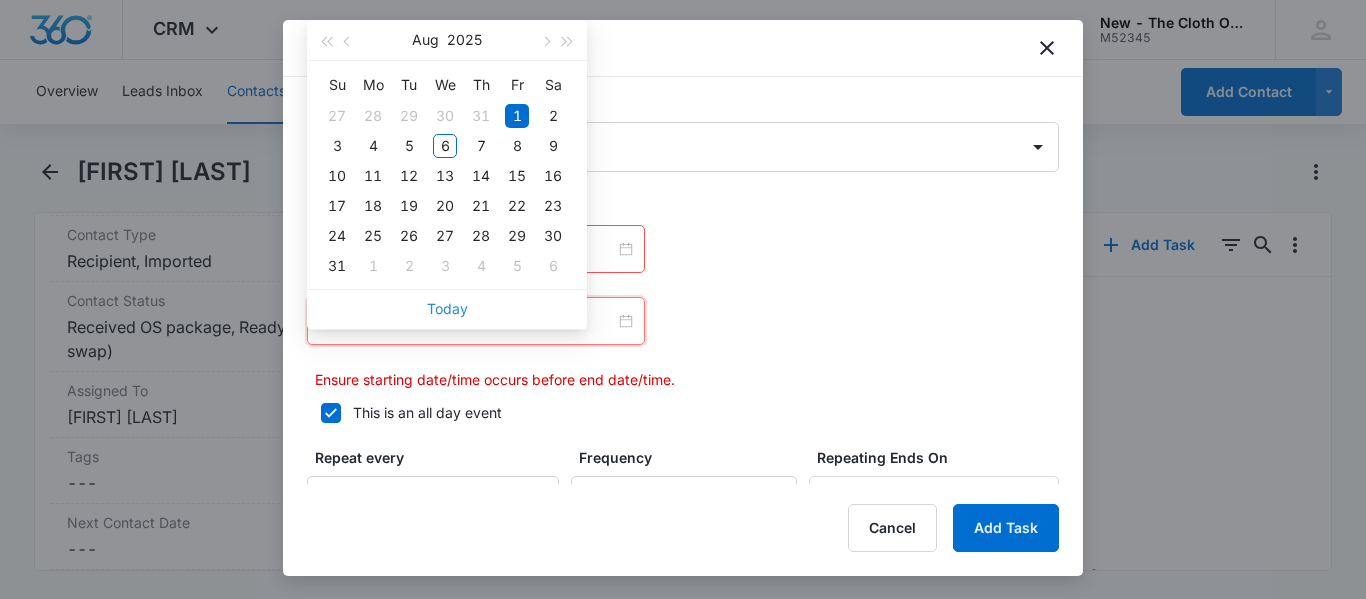 click on "Today" at bounding box center [447, 308] 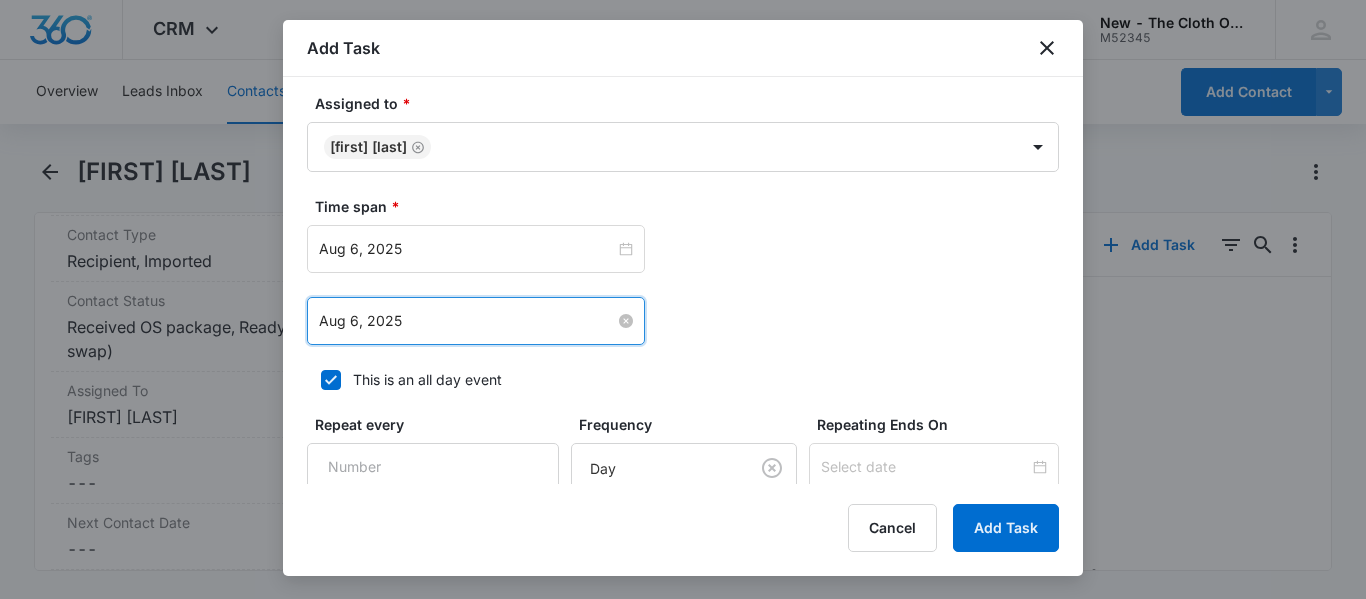 click on "Aug 6, 2025" at bounding box center (467, 321) 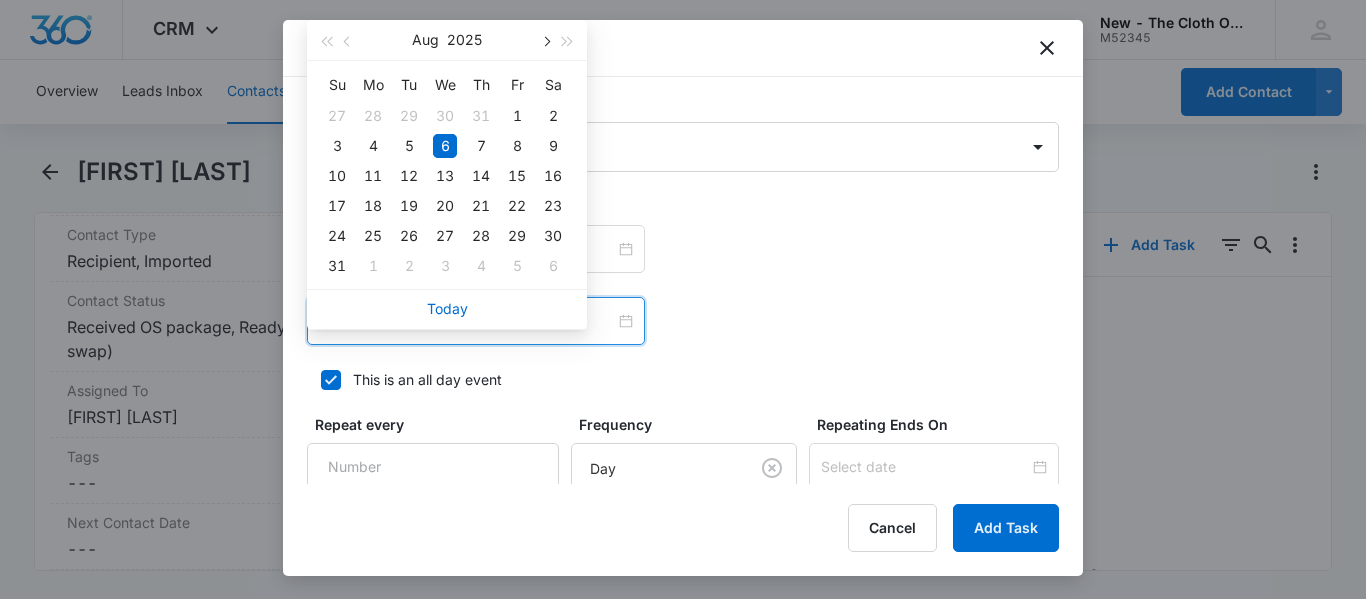 click at bounding box center [545, 42] 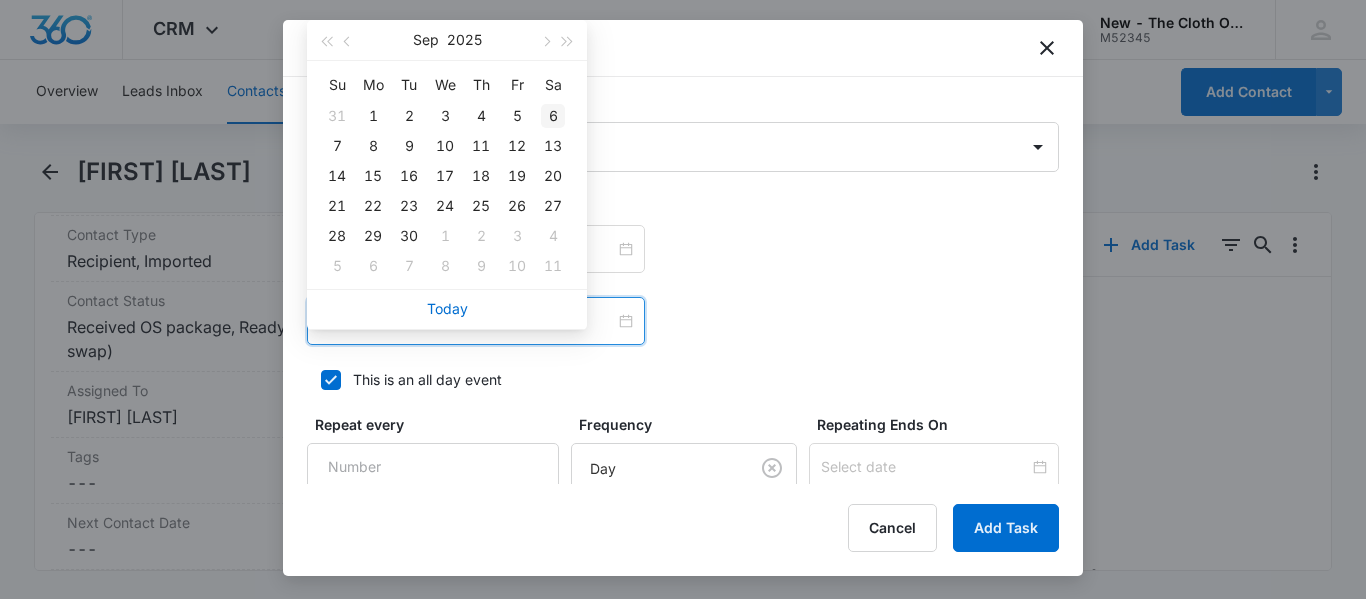 click on "6" at bounding box center [553, 116] 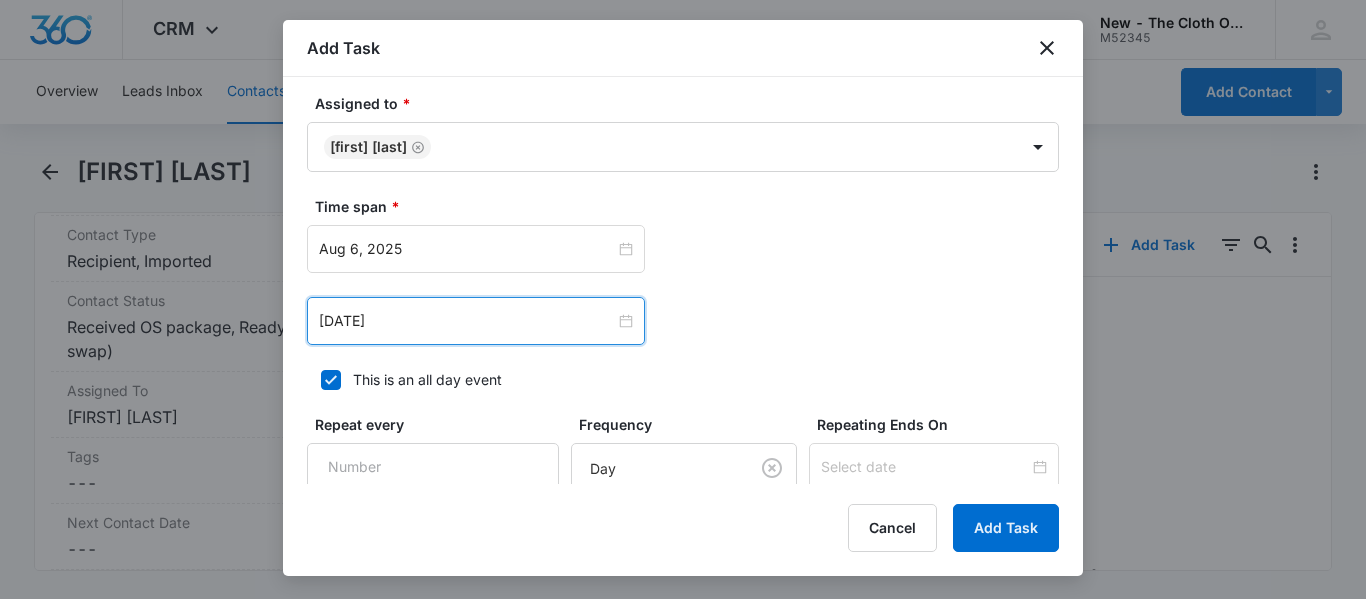 scroll, scrollTop: 1394, scrollLeft: 0, axis: vertical 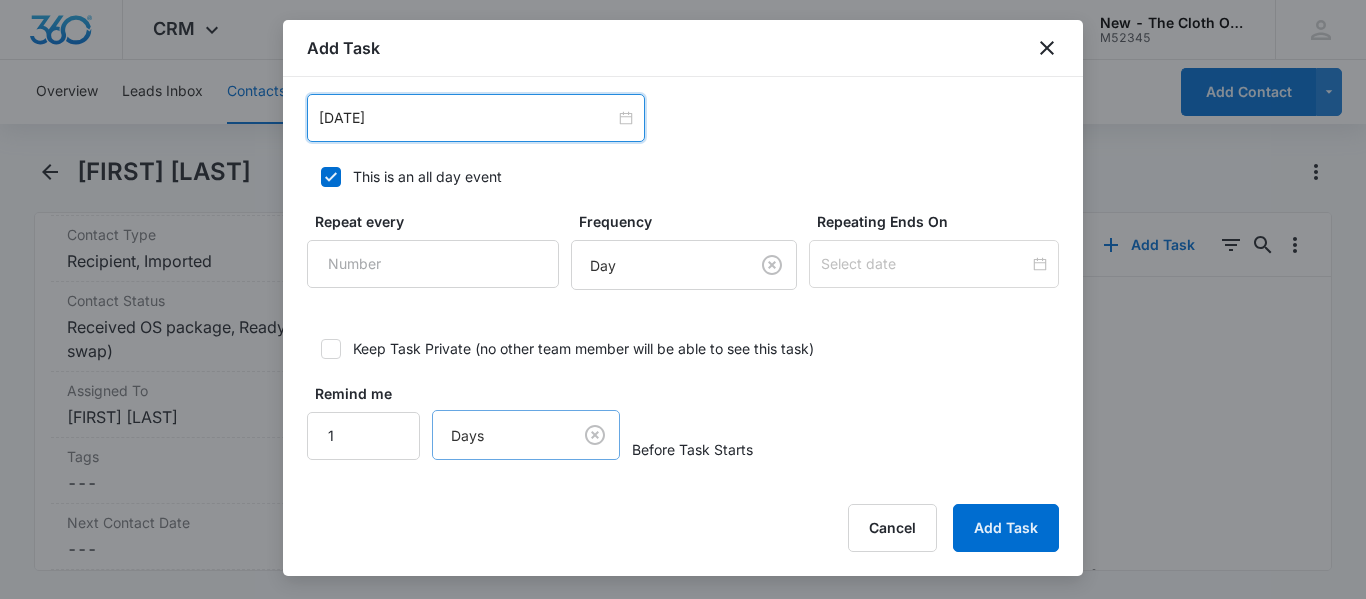 click on "CRM Apps Reputation CRM Email Social Ads Intelligence Brand Settings New - The Cloth Option M52345 Your Accounts View All SN [FIRST] [LAST] [EMAIL] My Profile Notifications Support Logout Terms & Conditions &nbsp; • &nbsp; Privacy Policy Overview Leads Inbox Contacts Organizations History Applications Donations Tasks Calendar Lists Reports Settings Add Contact [FIRST] [LAST] Remove GO [FIRST] [LAST] Contact Info Name Cancel Save Changes [FIRST] [LAST] Phone Cancel Save Changes ([PHONE]) Email Cancel Save Changes [EMAIL] Organization Cancel Save Changes --- Address Cancel Save Changes [NUMBER] [STREET] [CITY] [STATE] [POSTAL_CODE] Details Source Cancel Save Changes Jotform app 2022 Contact Type Cancel Save Changes Recipient, Imported Contact Status Cancel Save Changes Received OS package, Ready to return (no swap) Assigned To Cancel Save Changes [FIRST] [LAST] Tags Cancel Save Changes --- Next Contact Date Cancel Save Changes --- Color Tag Current Color: Cancel Save Changes ID" at bounding box center [683, 299] 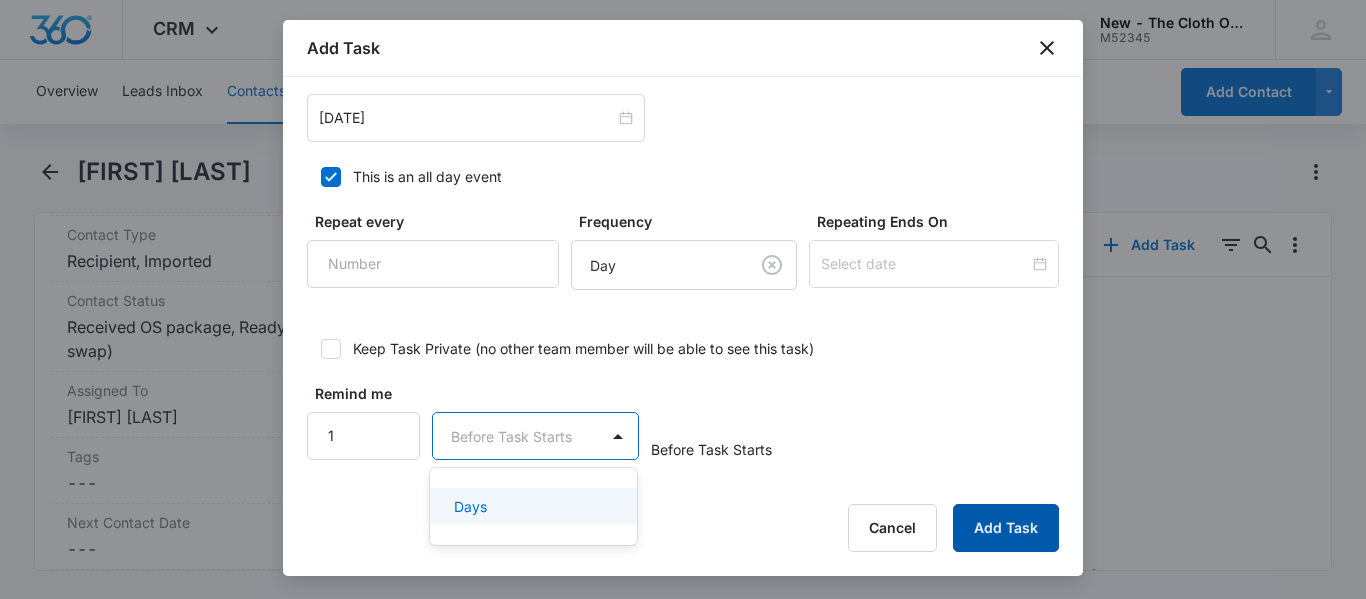 click on "Add Task" at bounding box center (1006, 528) 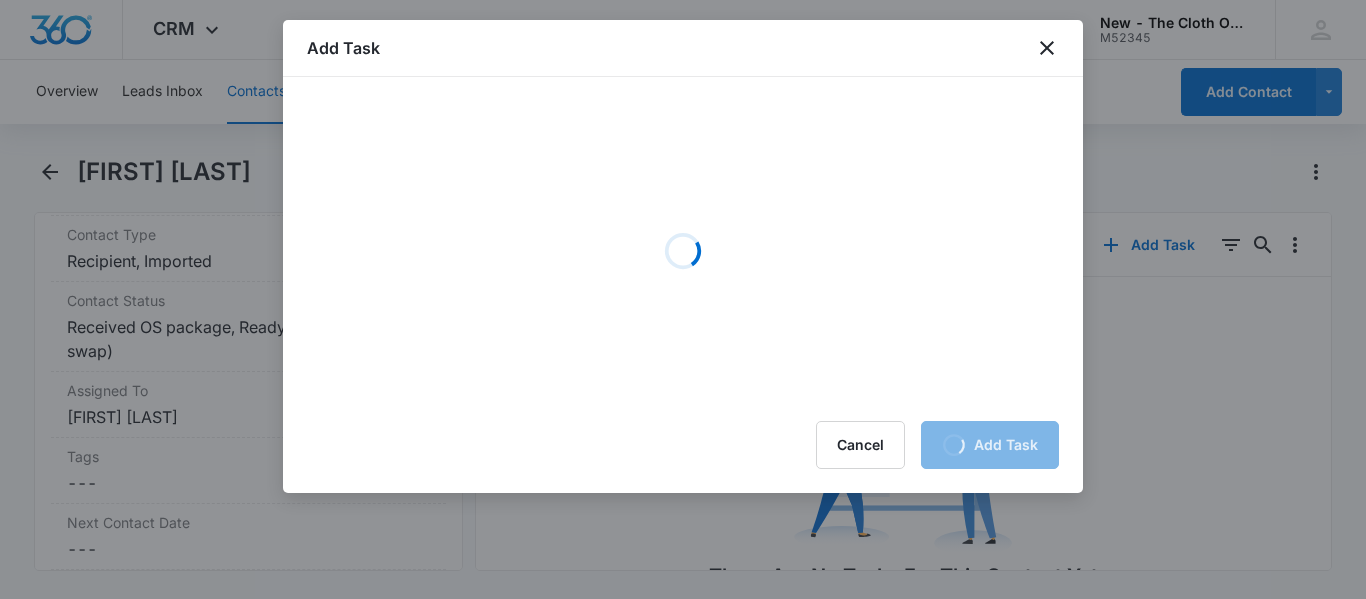 scroll, scrollTop: 0, scrollLeft: 0, axis: both 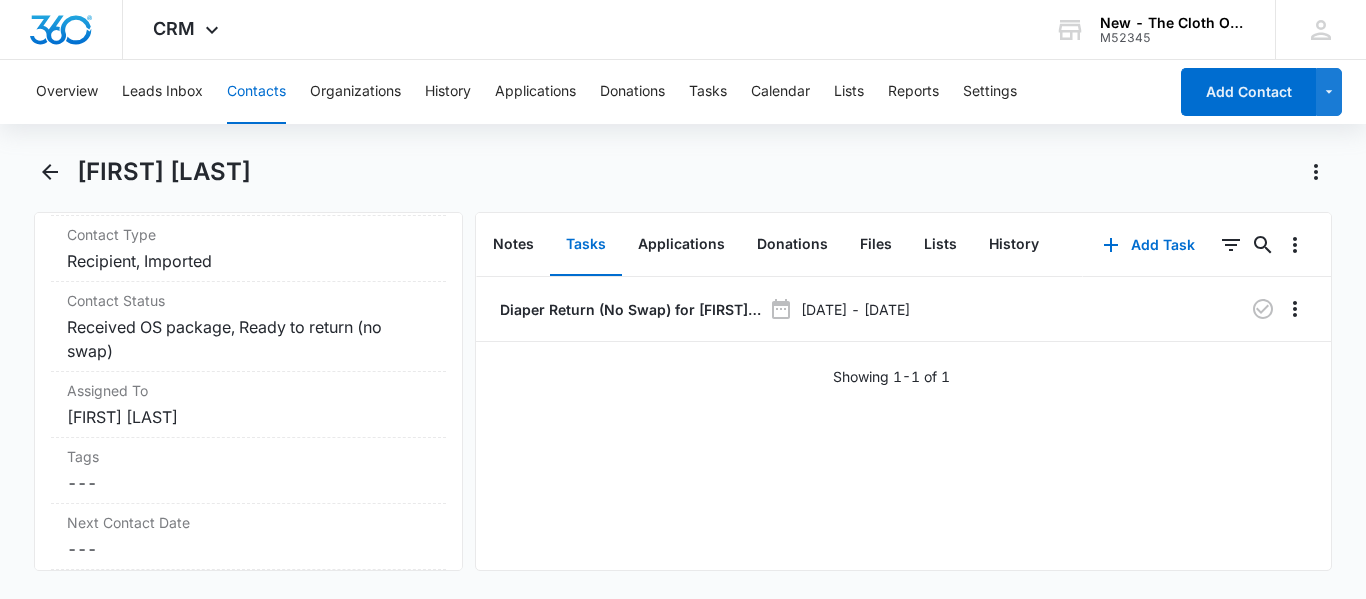 click on "Contacts" at bounding box center [256, 92] 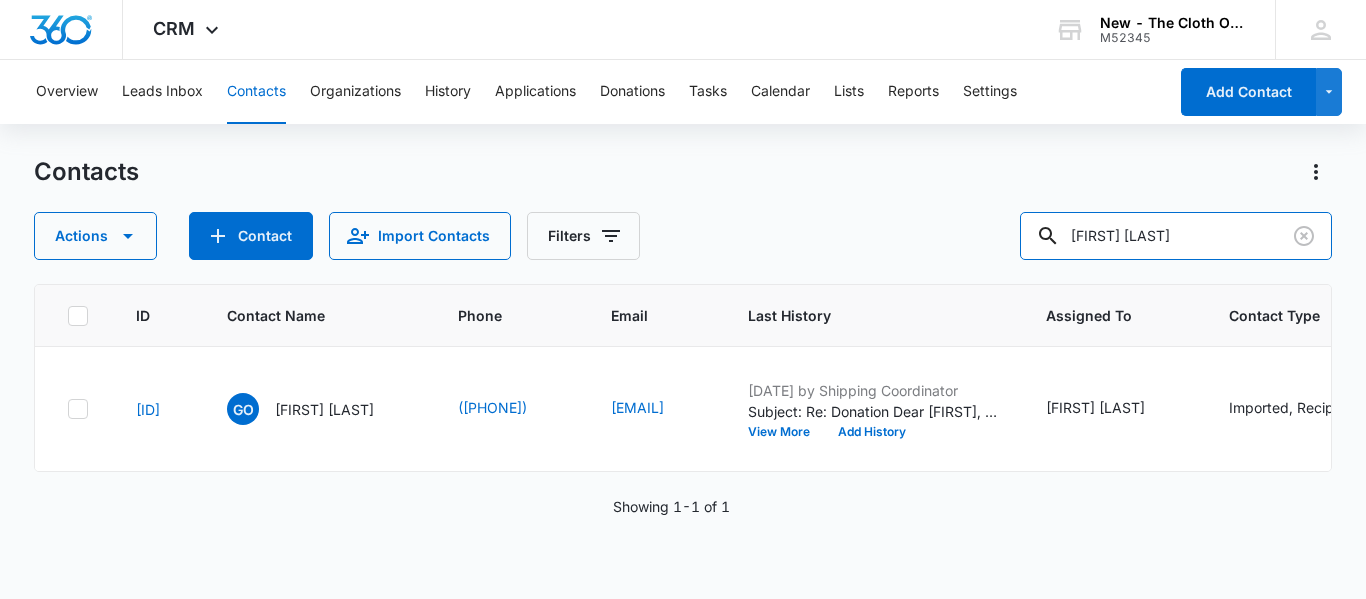 drag, startPoint x: 1274, startPoint y: 236, endPoint x: 768, endPoint y: 297, distance: 509.6636 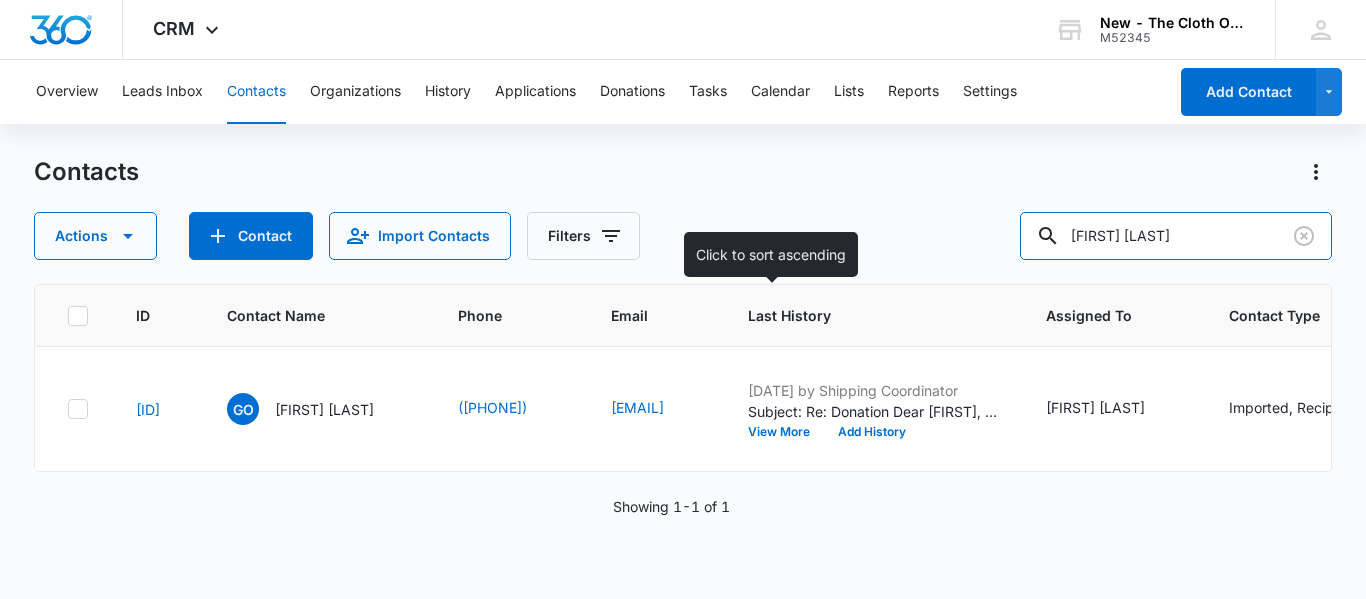 paste on "[EMAIL]" 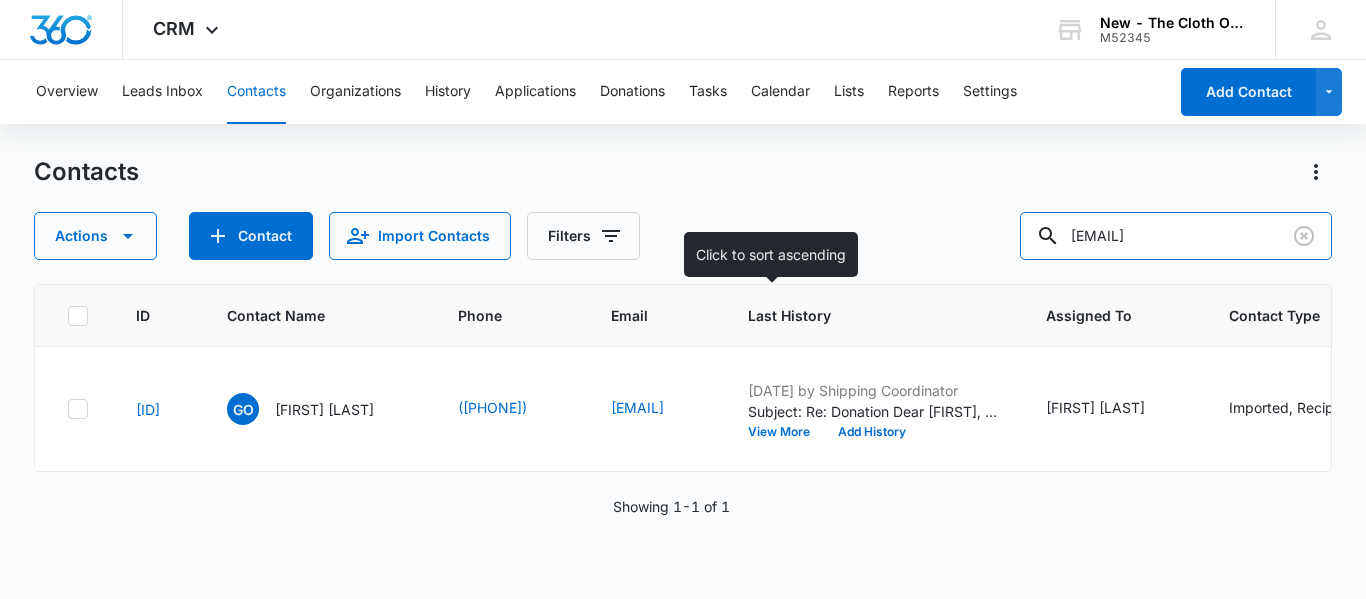 scroll, scrollTop: 0, scrollLeft: 12, axis: horizontal 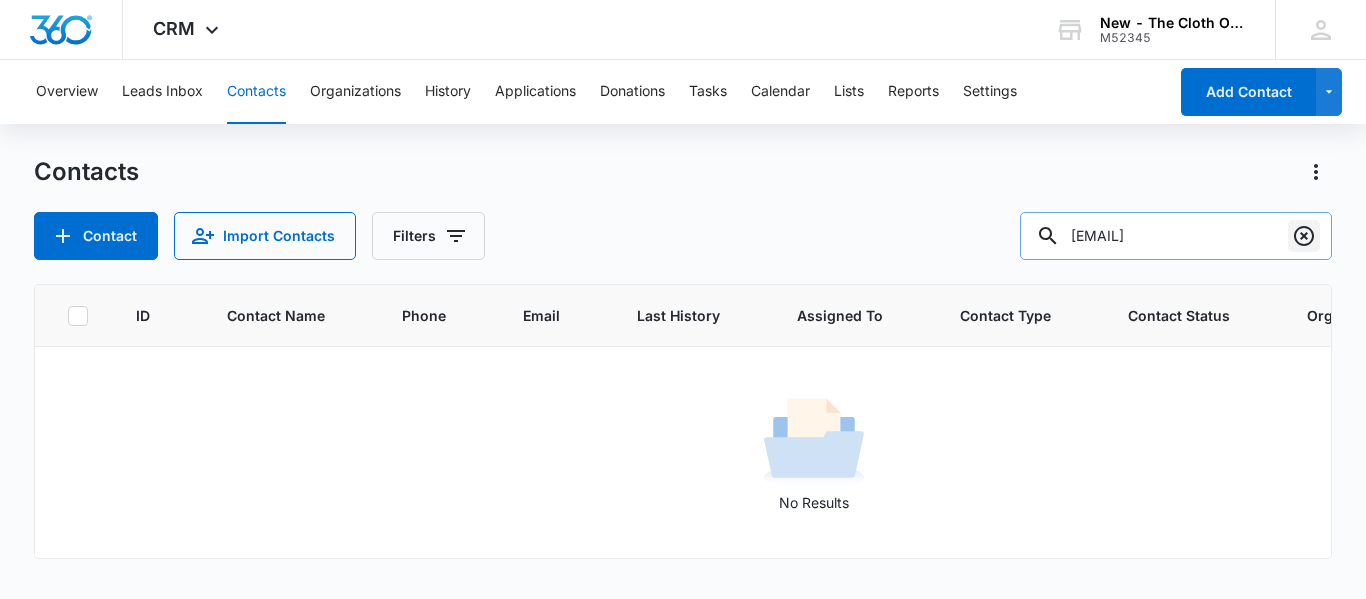 click 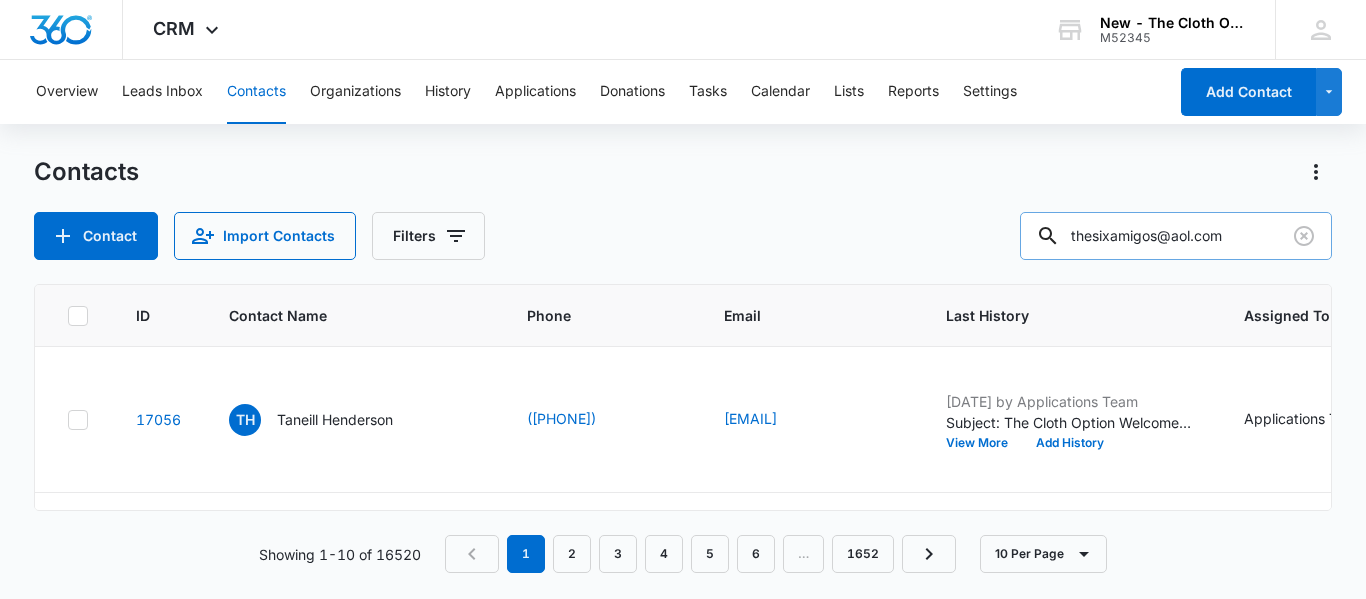 type on "thesixamigos@aol.com" 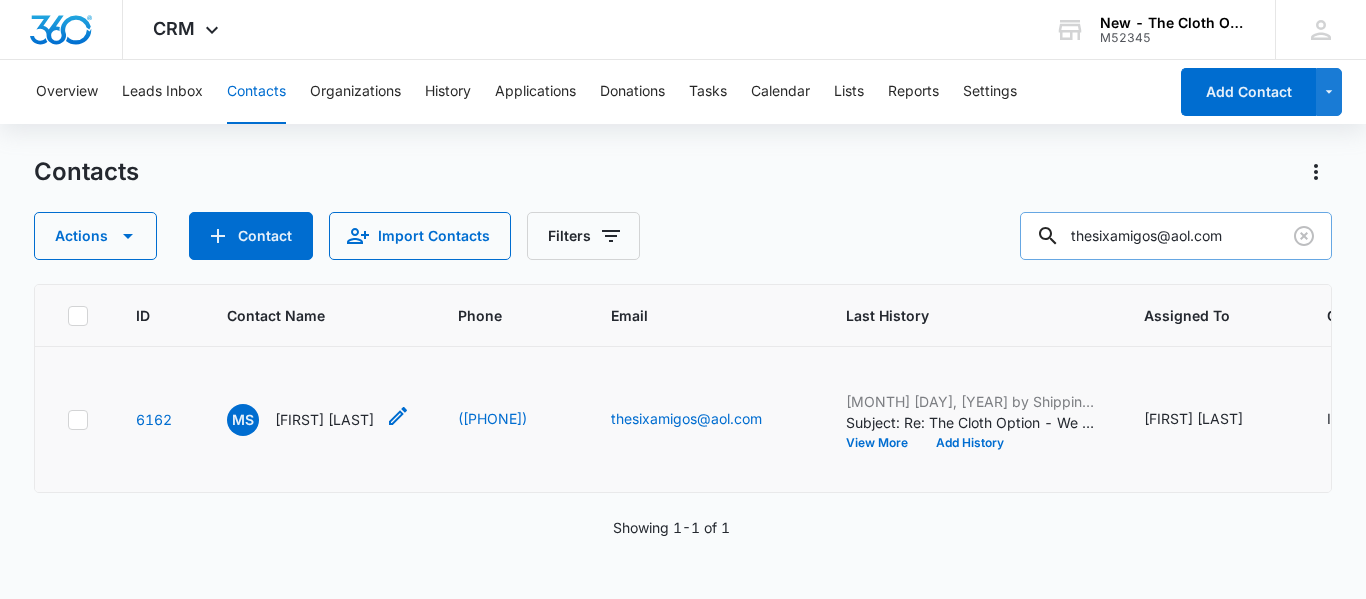 click on "MS [FIRST] [LAST]" at bounding box center [300, 420] 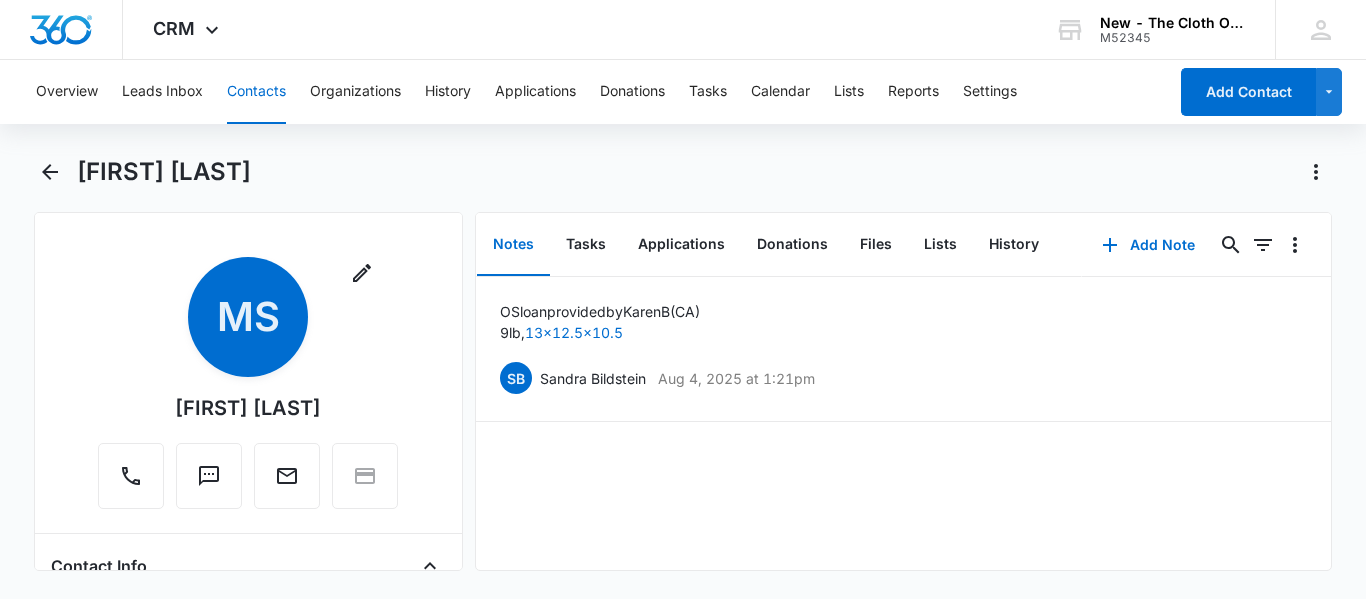 scroll, scrollTop: 299, scrollLeft: 0, axis: vertical 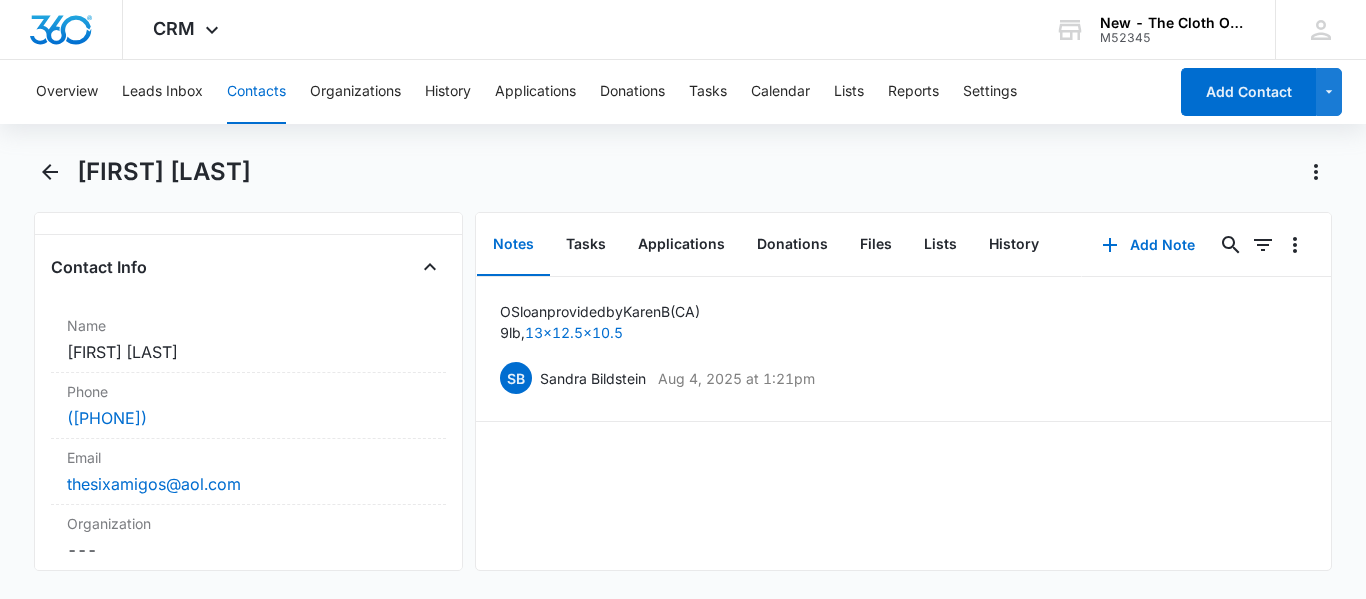 click on "Remove MS [FIRST] [LAST] Contact Info Name Cancel Save Changes [FIRST] [LAST] Phone Cancel Save Changes ([PHONE]) Email Cancel Save Changes [EMAIL] Organization Cancel Save Changes --- Address Cancel Save Changes 699 [STREET], Apt. 116 [CITY] [STATE] [POSTAL_CODE] Details Source Cancel Save Changes Jotform app 2022 Contact Type Cancel Save Changes Recipient, Imported Contact Status Cancel Save Changes Received OS package, Ready to return (no swap) Assigned To Cancel Save Changes [FIRST] [LAST] Tags Cancel Save Changes --- Next Contact Date Cancel Save Changes --- Color Tag Current Color: Cancel Save Changes Payments ID ID 6162 Created [MONTH] [DAY], [YEAR] at [TIME] Additional Contact Info Second Applicant/Spouse Cancel Save Changes --- Company Name Cancel Save Changes --- Pronouns Cancel Save Changes She/her/hers / Ella Preferred language Cancel Save Changes --- Alternate shipping address Cancel Save Changes --- Preferred contact method Cancel Save Changes Email Other Info Special Notes 1" at bounding box center (248, 391) 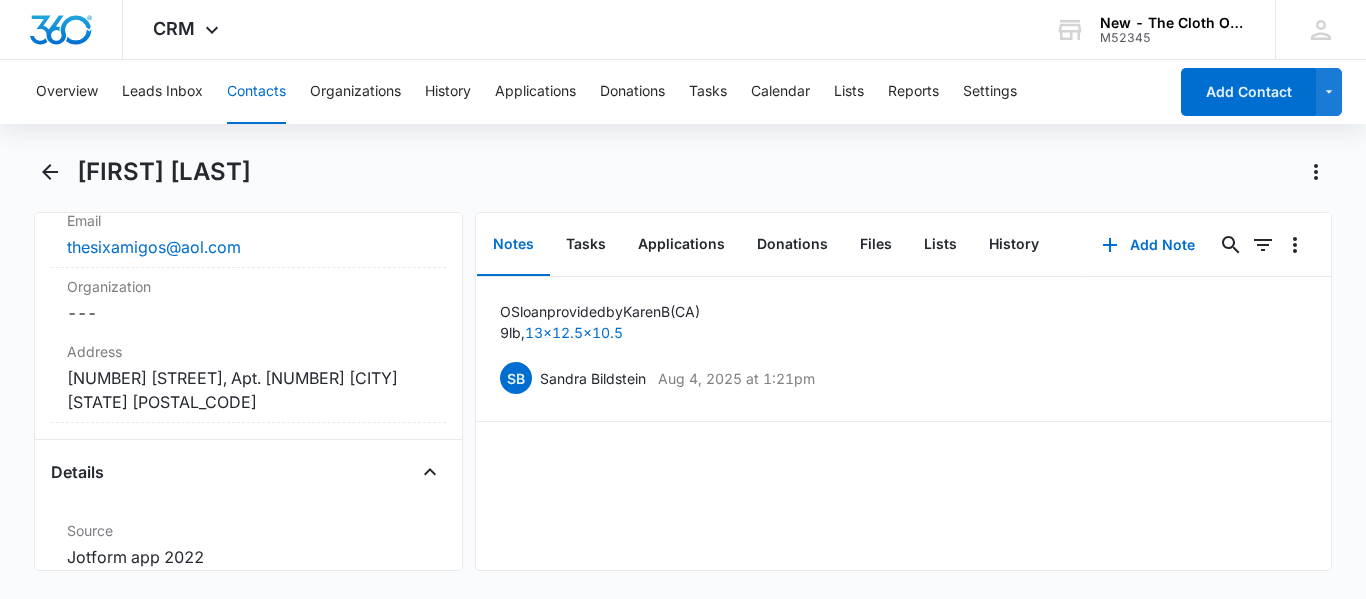 scroll, scrollTop: 599, scrollLeft: 0, axis: vertical 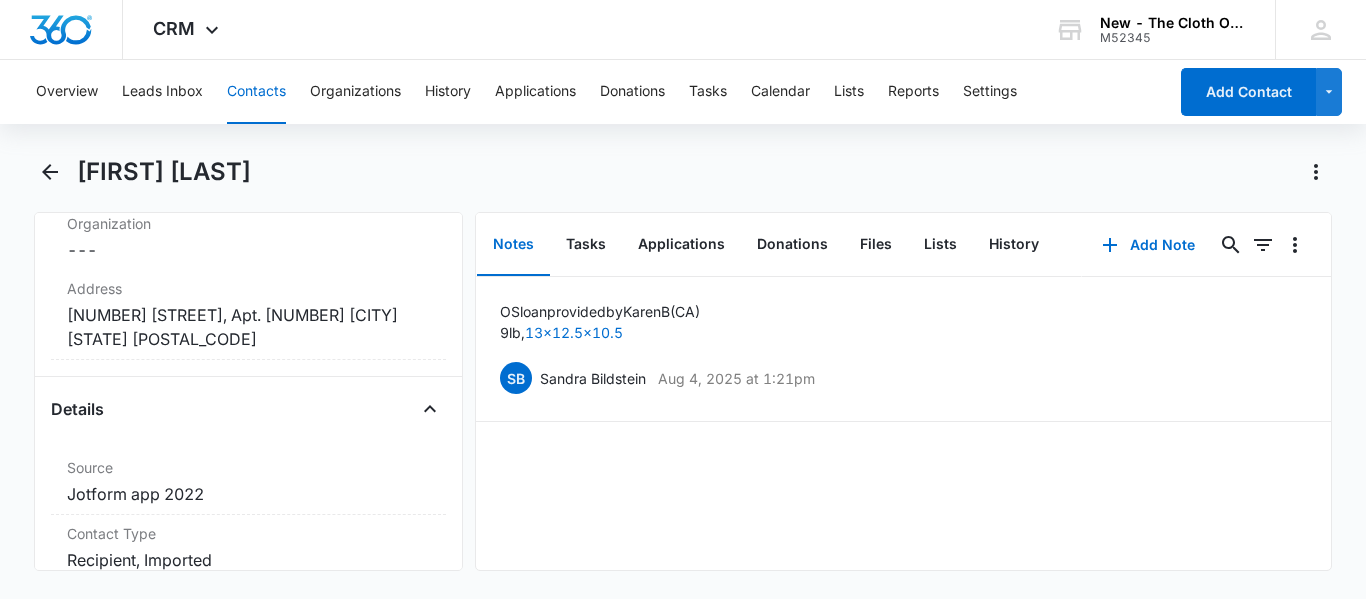 click on "Contacts" at bounding box center (256, 92) 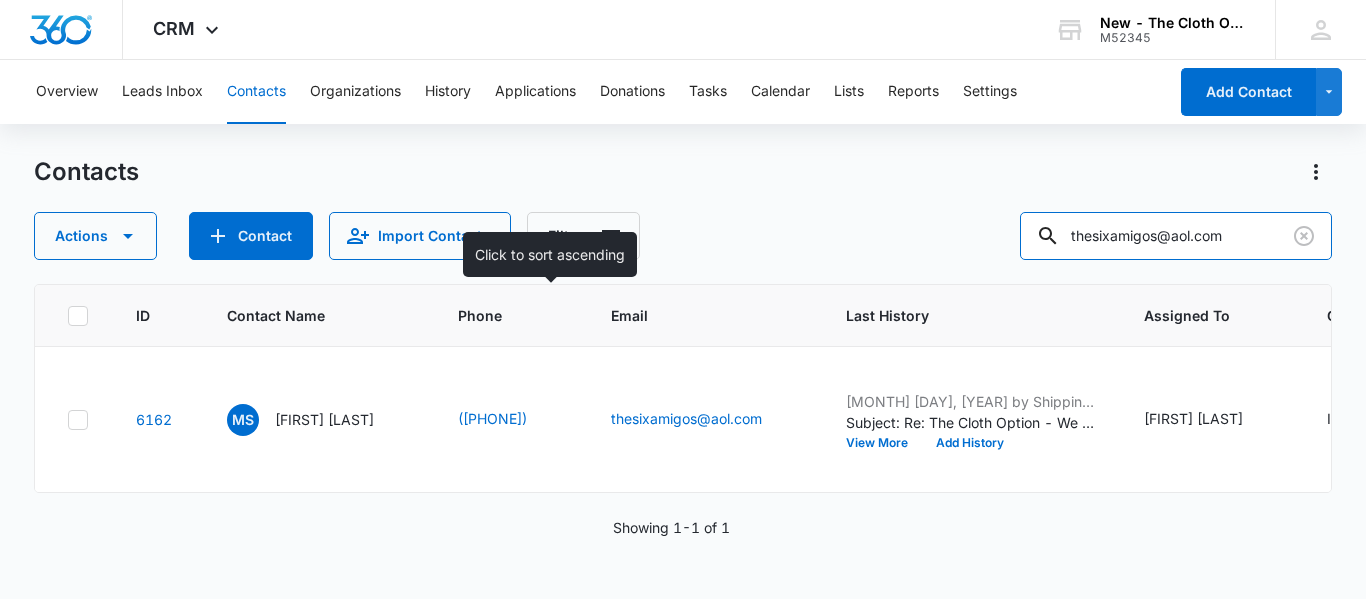 drag, startPoint x: 1253, startPoint y: 238, endPoint x: 534, endPoint y: 307, distance: 722.3033 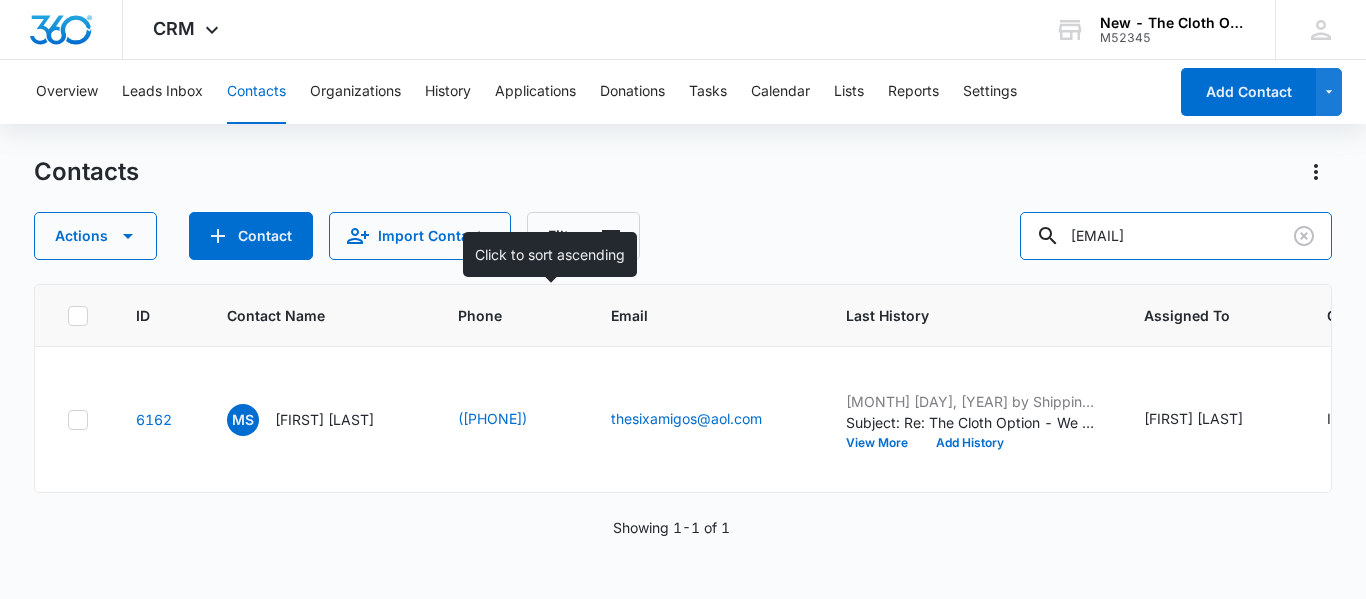 type on "[EMAIL]" 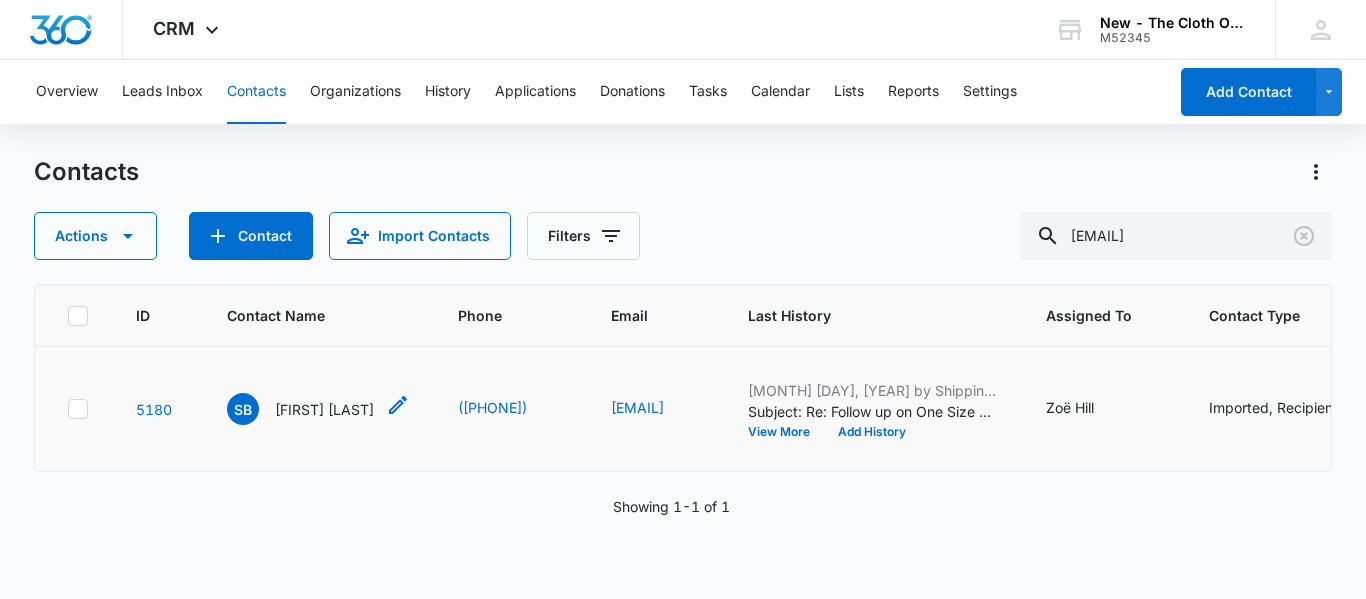click on "[FIRST] [LAST]" at bounding box center (324, 409) 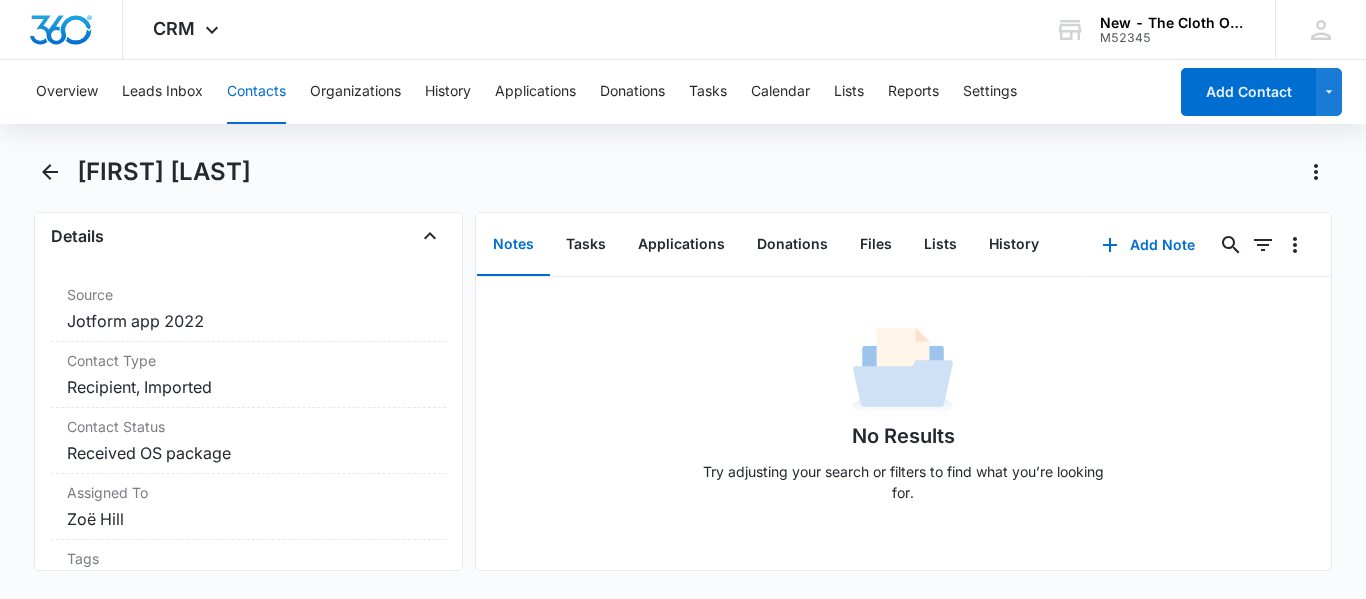 scroll, scrollTop: 792, scrollLeft: 0, axis: vertical 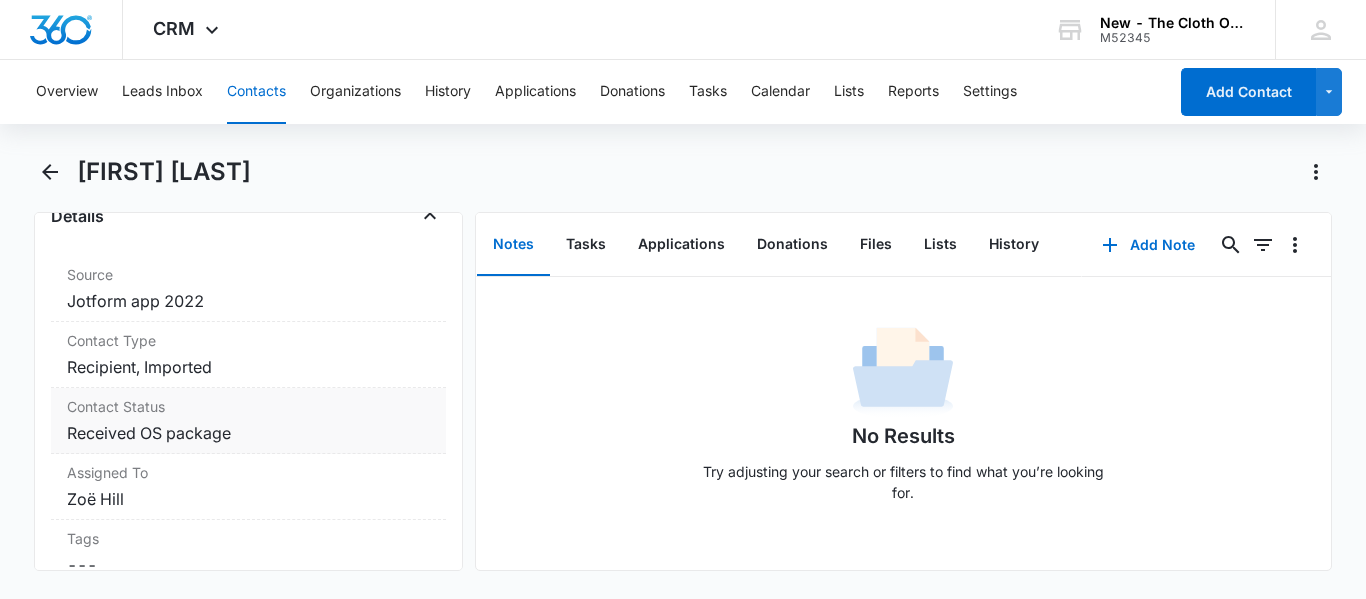 click on "Cancel Save Changes Received OS package" at bounding box center [248, 433] 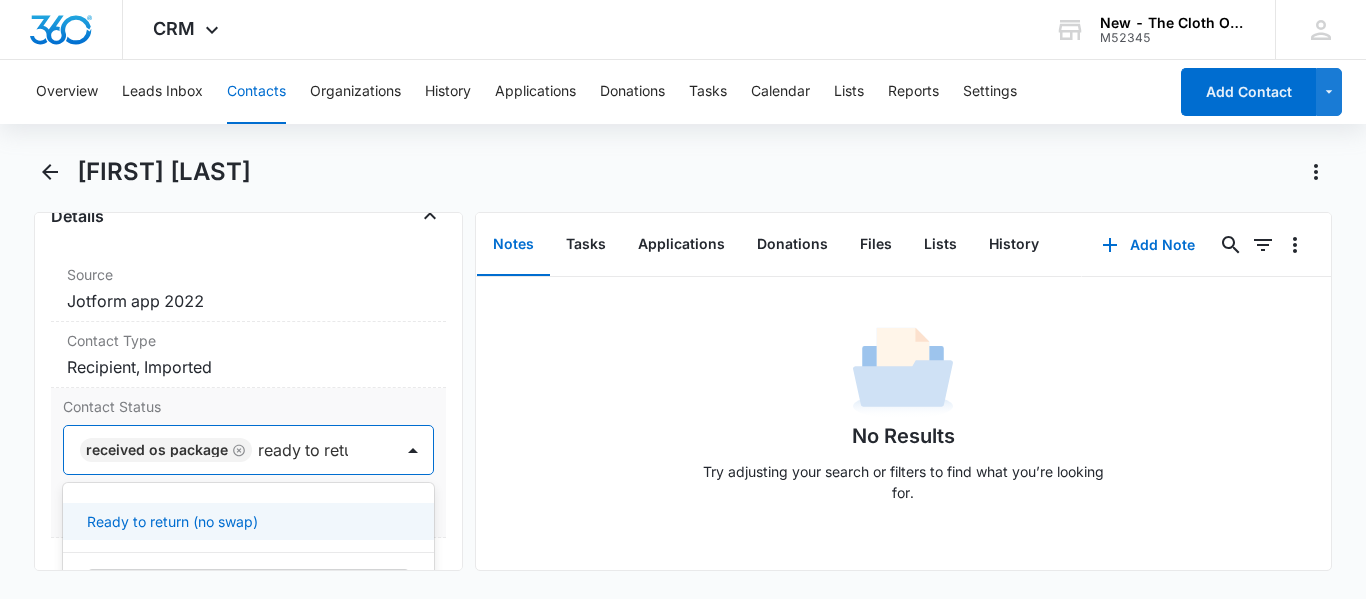 scroll, scrollTop: 2, scrollLeft: 0, axis: vertical 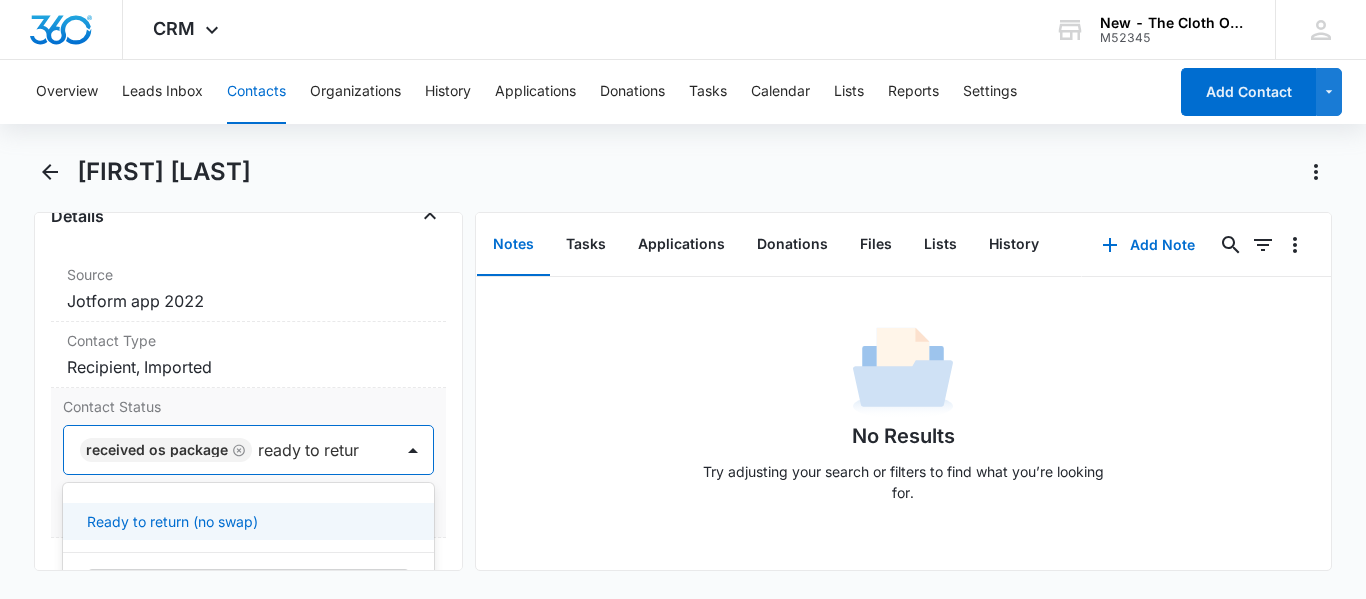 type on "ready to return" 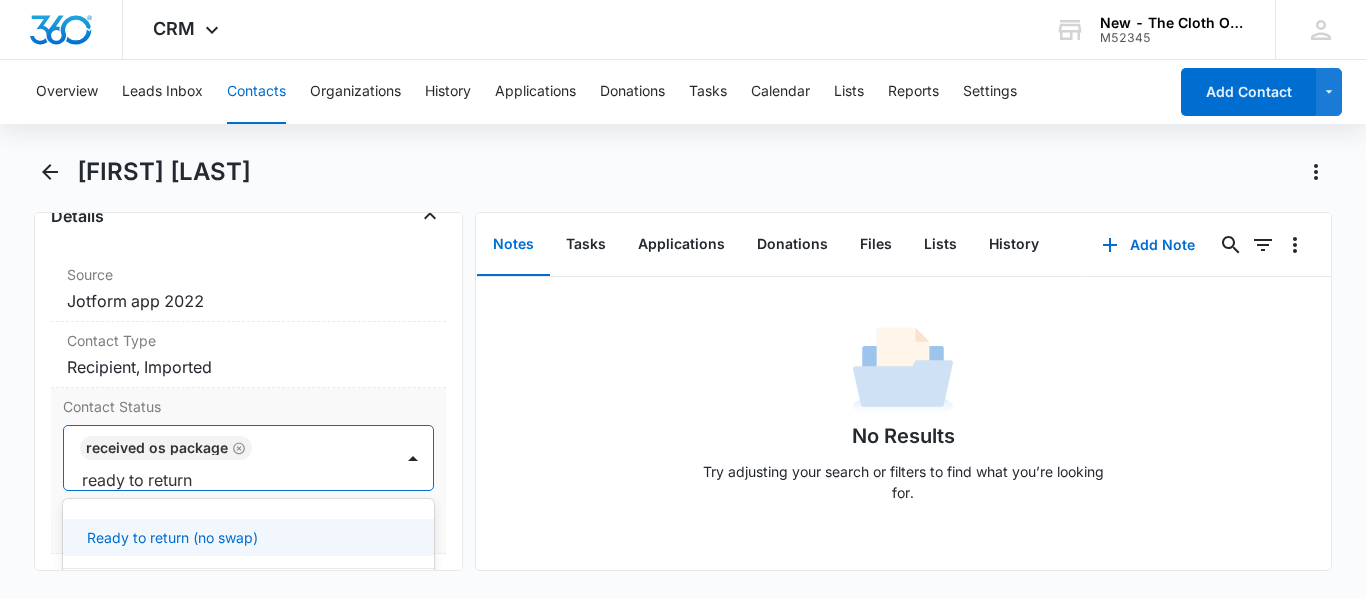 click on "Ready to return (no swap)" at bounding box center [172, 537] 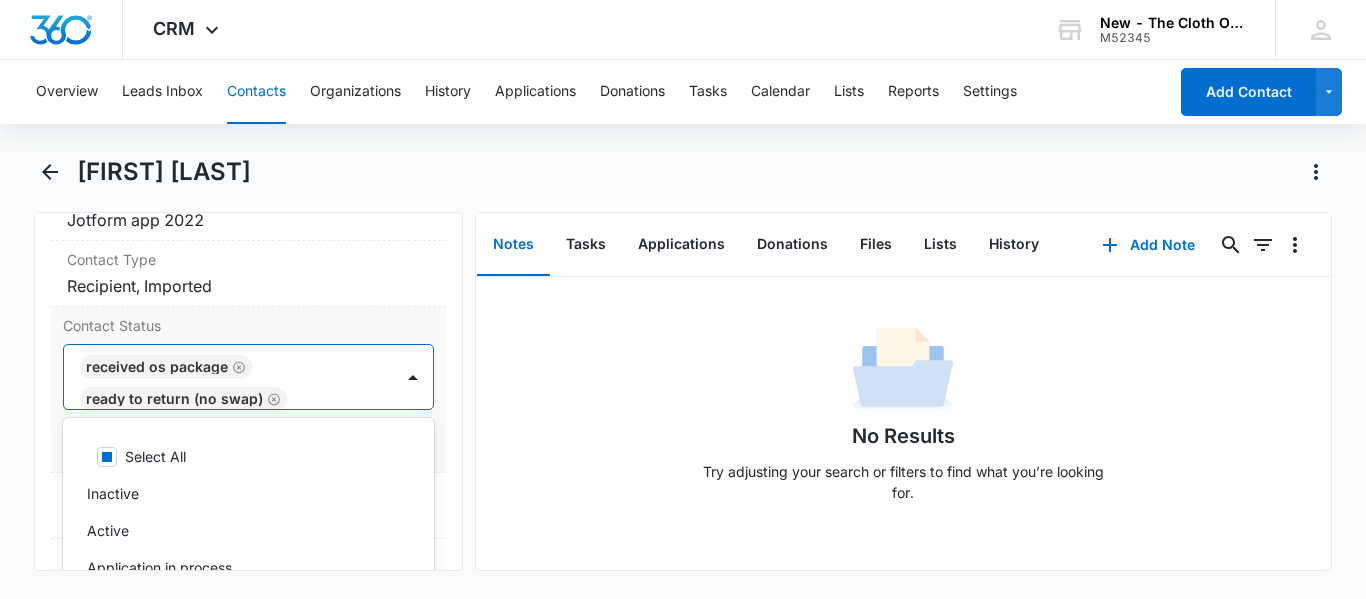 scroll, scrollTop: 945, scrollLeft: 0, axis: vertical 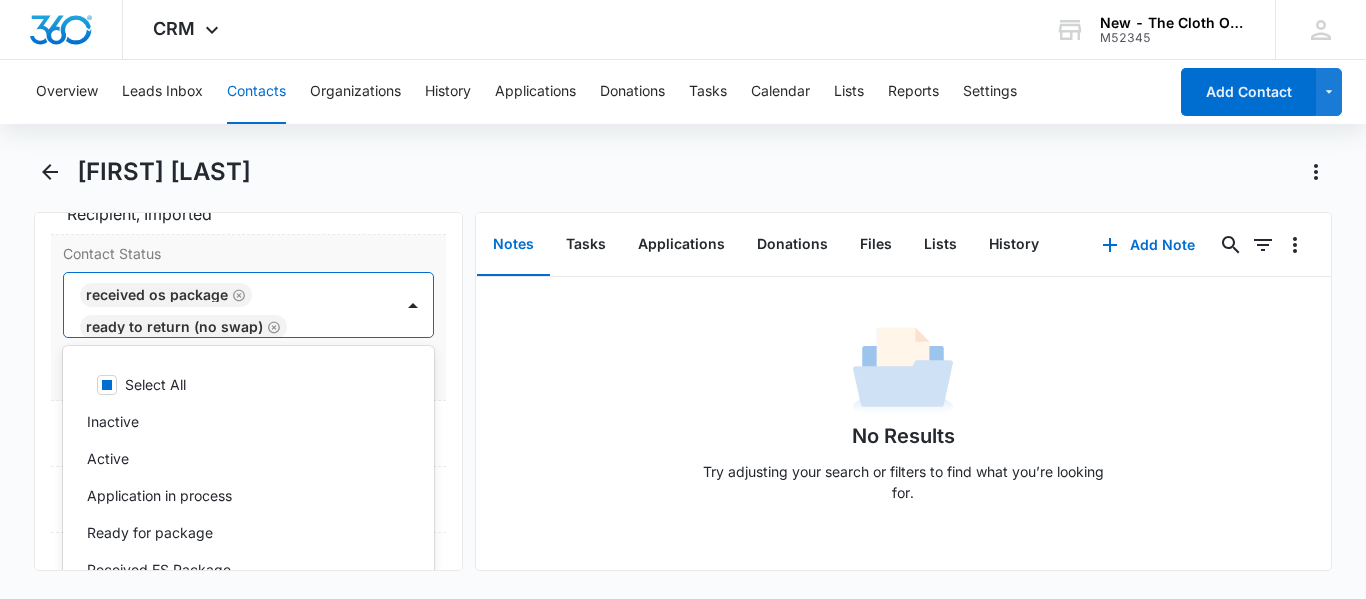 click on "Contact Status Received OS package Ready to return (no swap) Cancel Save Changes" at bounding box center (248, 318) 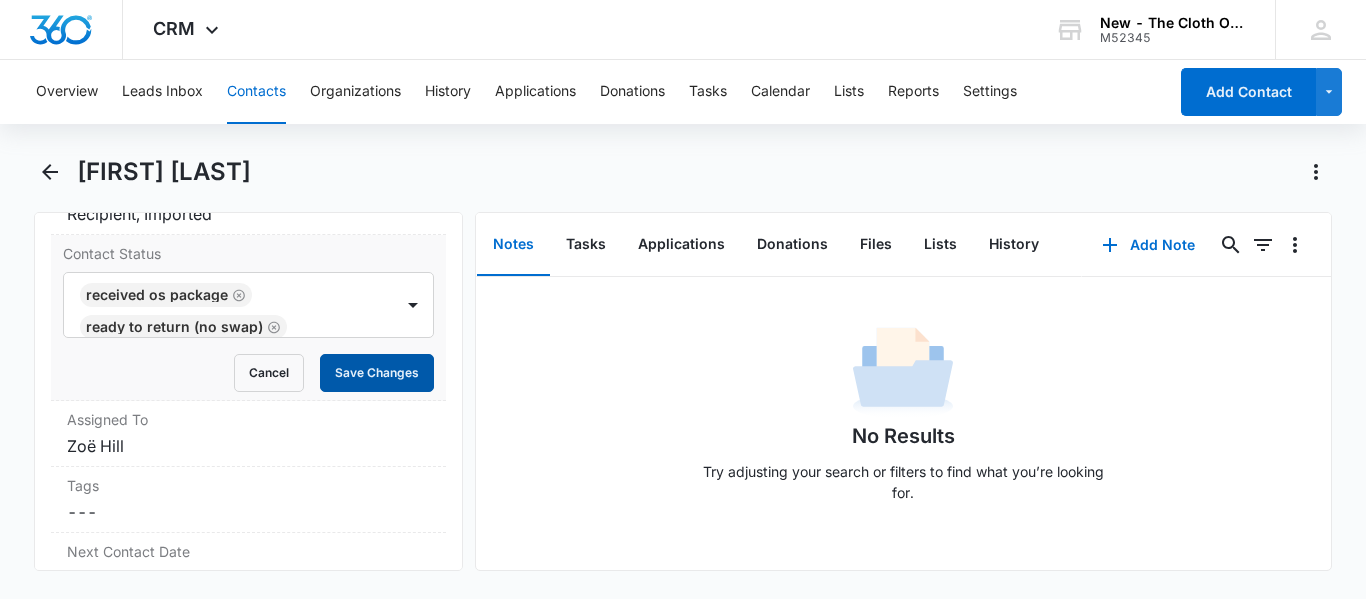 click on "Save Changes" at bounding box center [377, 373] 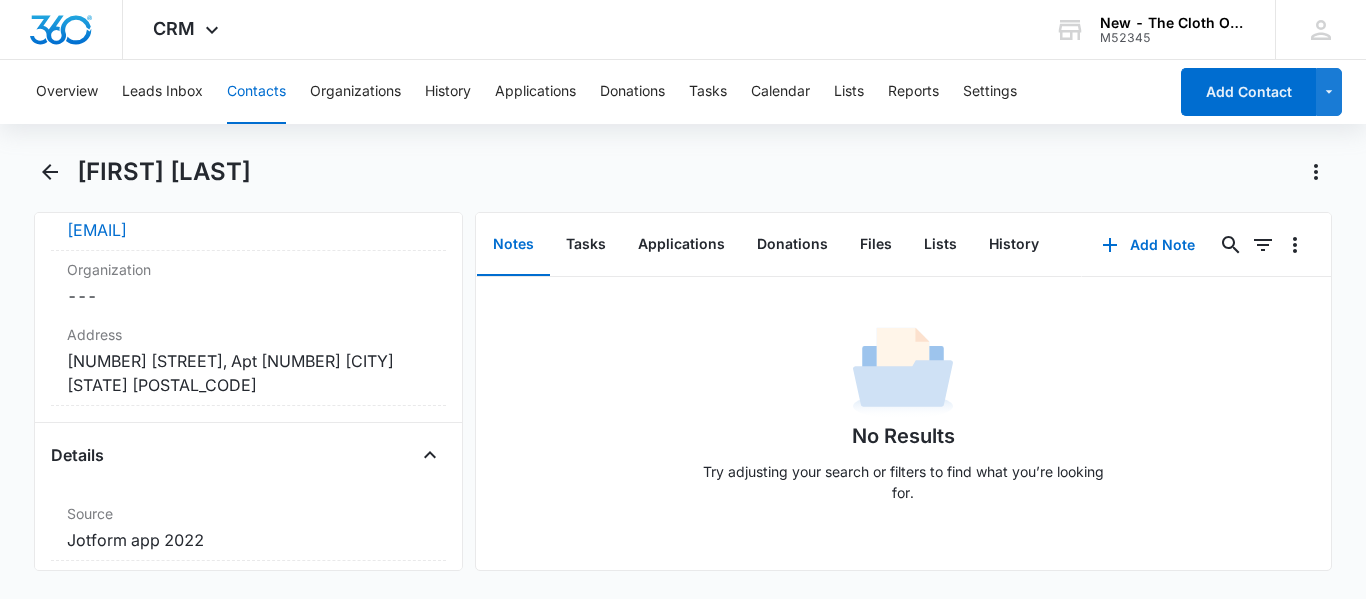 scroll, scrollTop: 561, scrollLeft: 0, axis: vertical 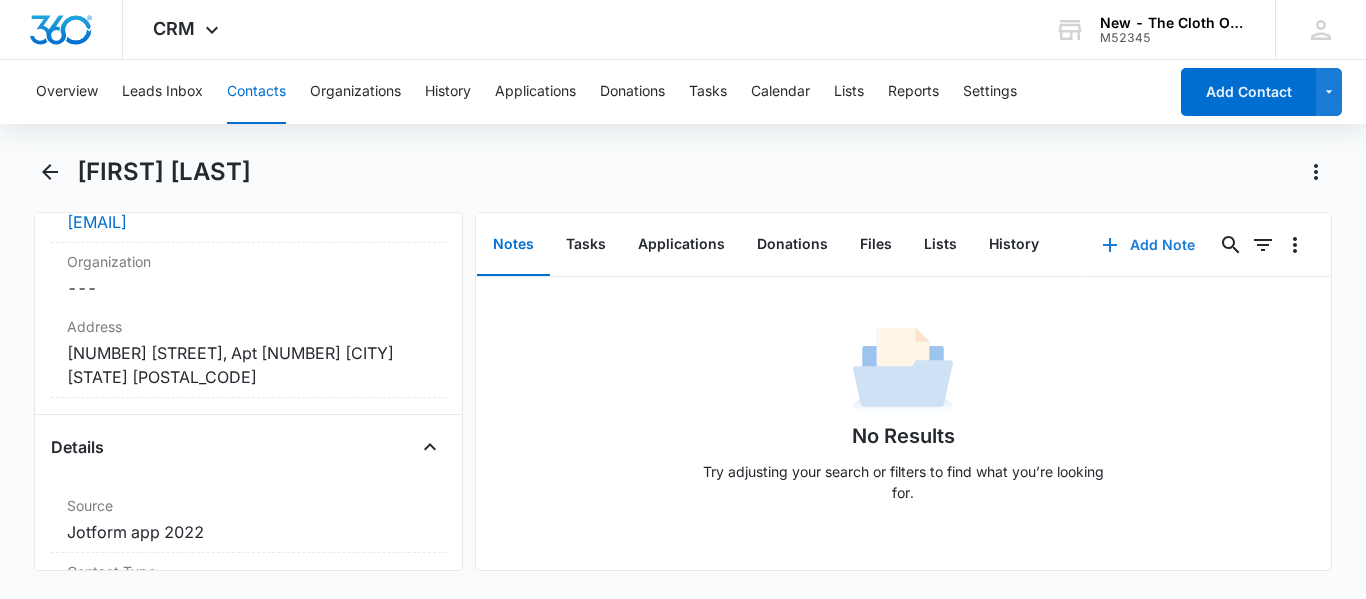 click on "Add Note" at bounding box center [1148, 245] 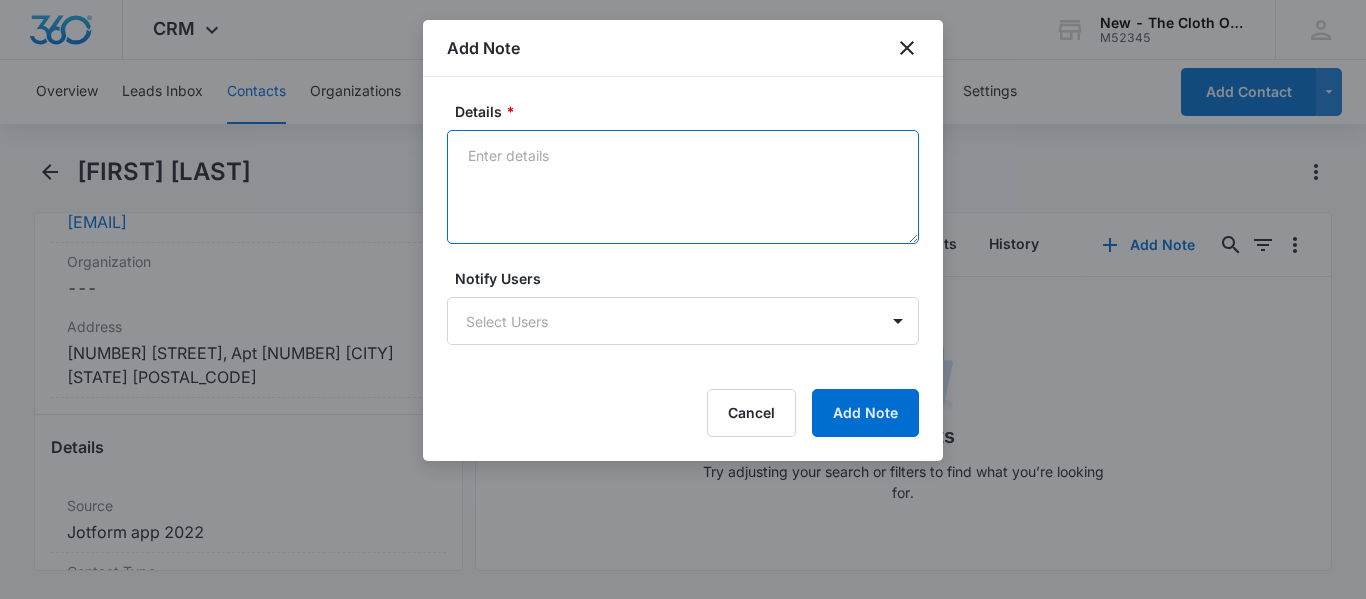 click on "Details *" at bounding box center (683, 187) 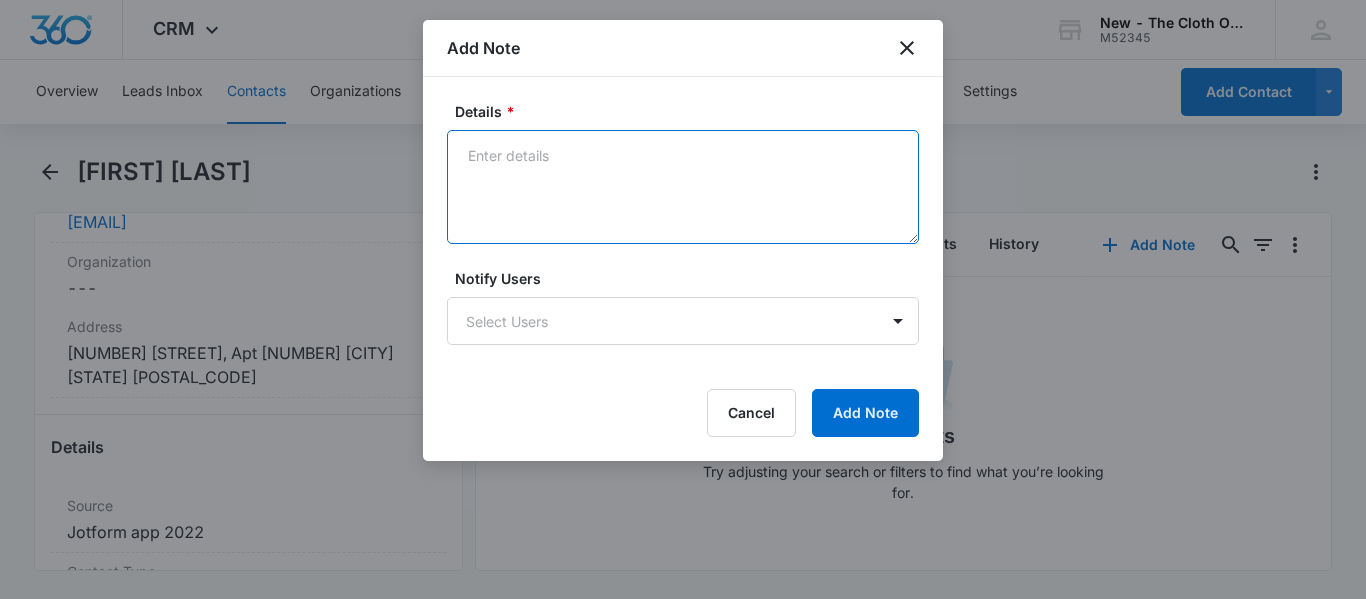 type on "e" 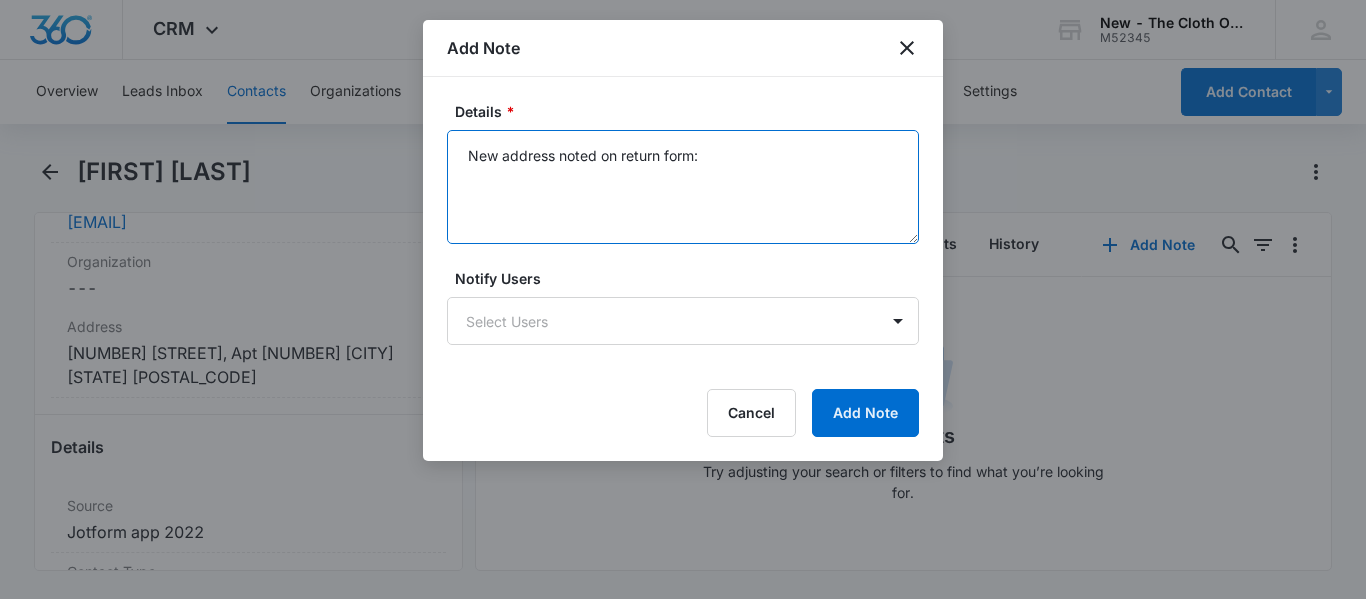 paste on "2934 [STREET], 1201	[CITY]	[STATE]	[POSTAL_CODE]" 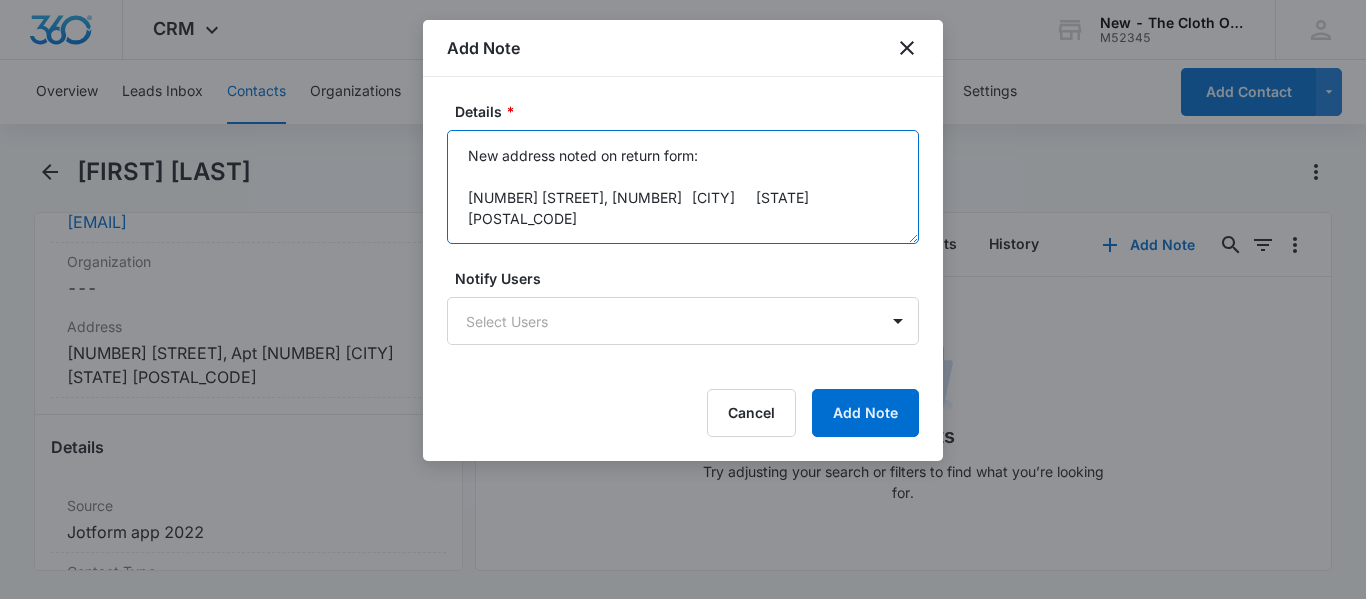 click on "New address noted on return form:
[NUMBER] [STREET], [NUMBER]	[CITY]	[STATE]	[POSTAL_CODE]" at bounding box center (683, 187) 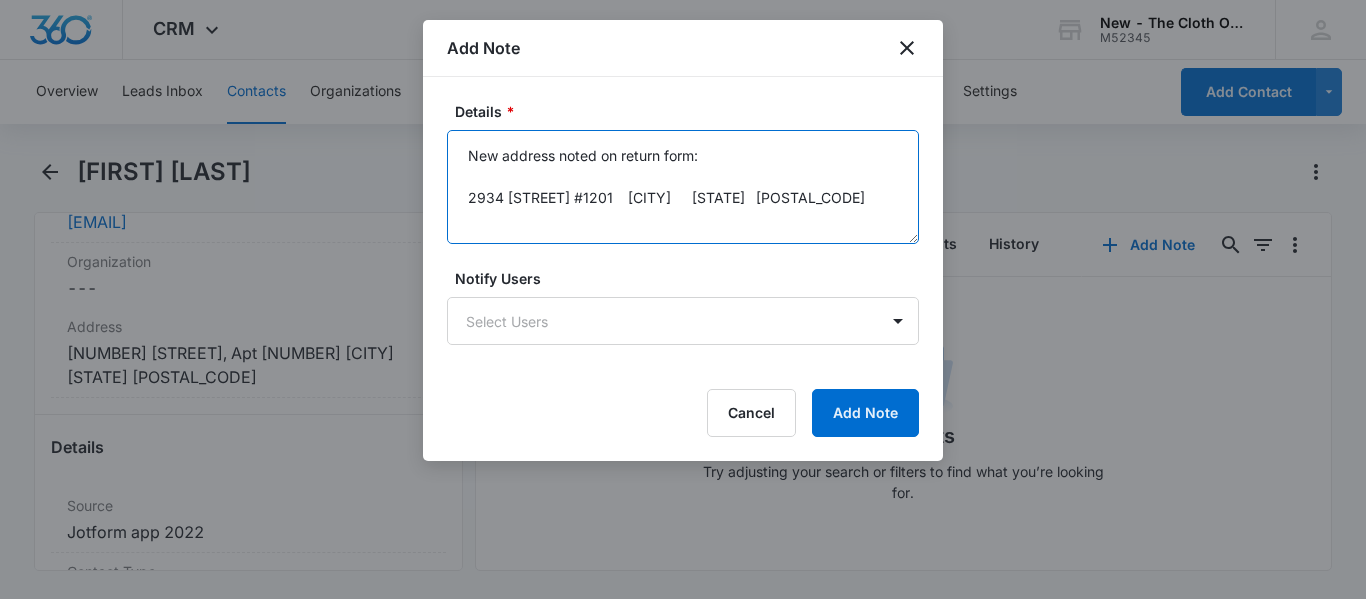 click on "New address noted on return form:
2934 [STREET] #1201	[CITY]	[STATE]	[POSTAL_CODE]" at bounding box center (683, 187) 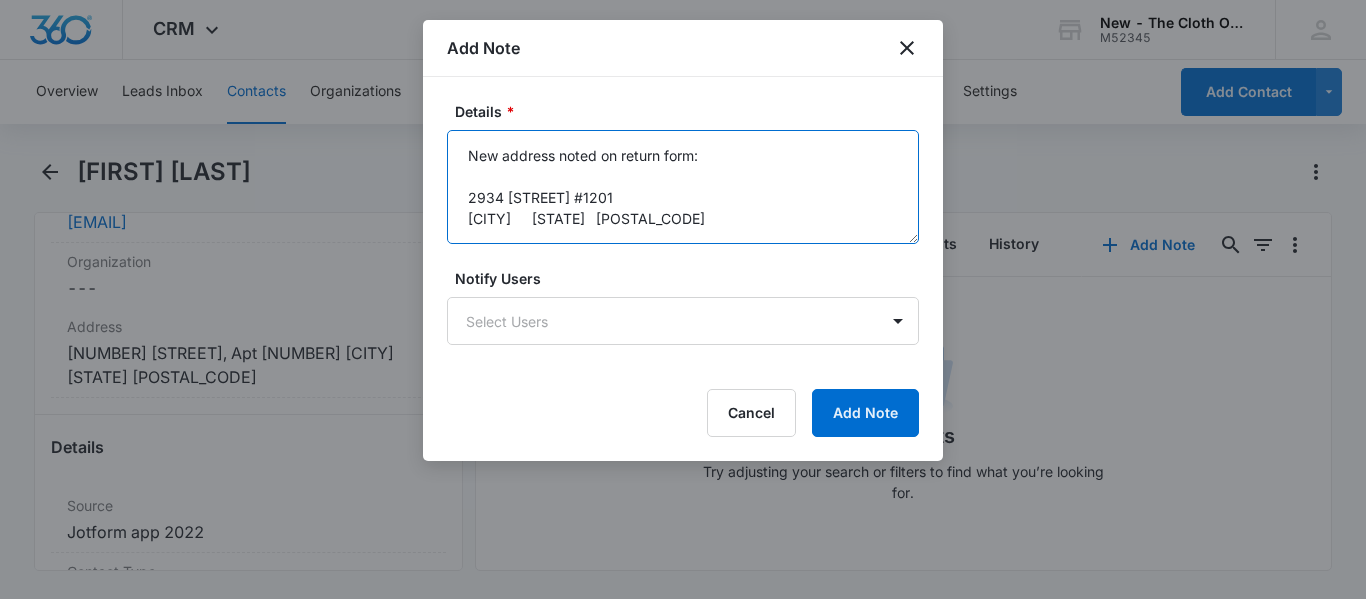 click on "New address noted on return form:
2934 [STREET] #1201
[CITY]	[STATE]	[POSTAL_CODE]" at bounding box center (683, 187) 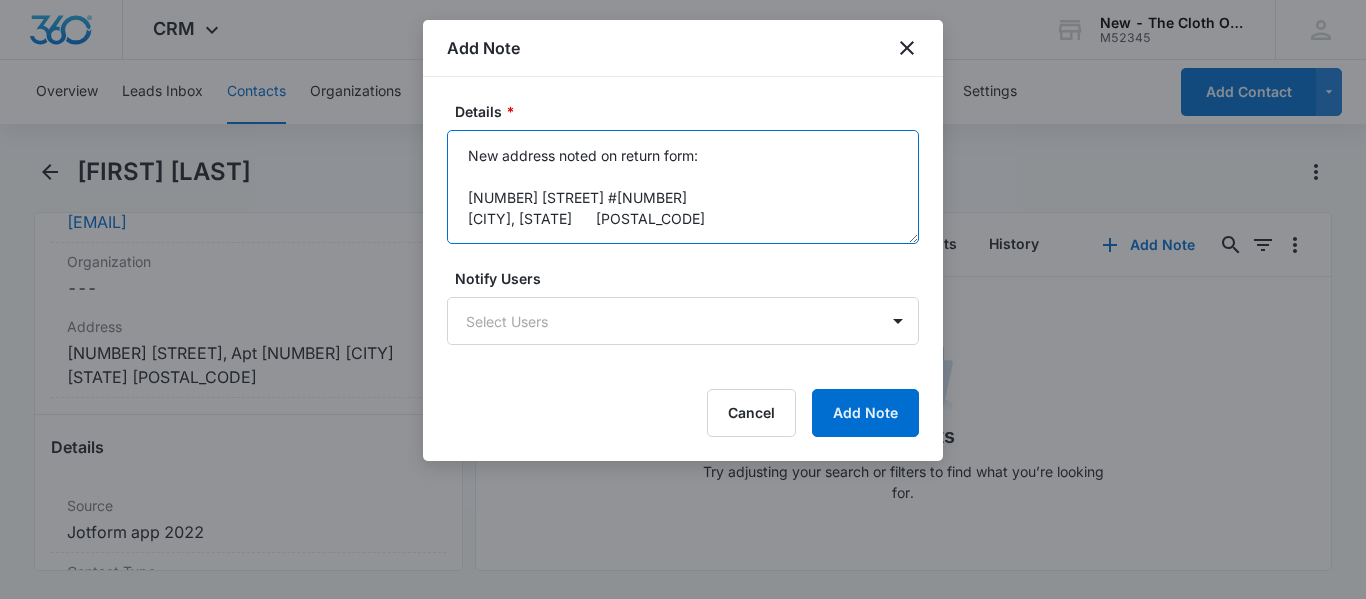 click on "New address noted on return form:
[NUMBER] [STREET] #[NUMBER]
[CITY], [STATE]	[POSTAL_CODE]" at bounding box center (683, 187) 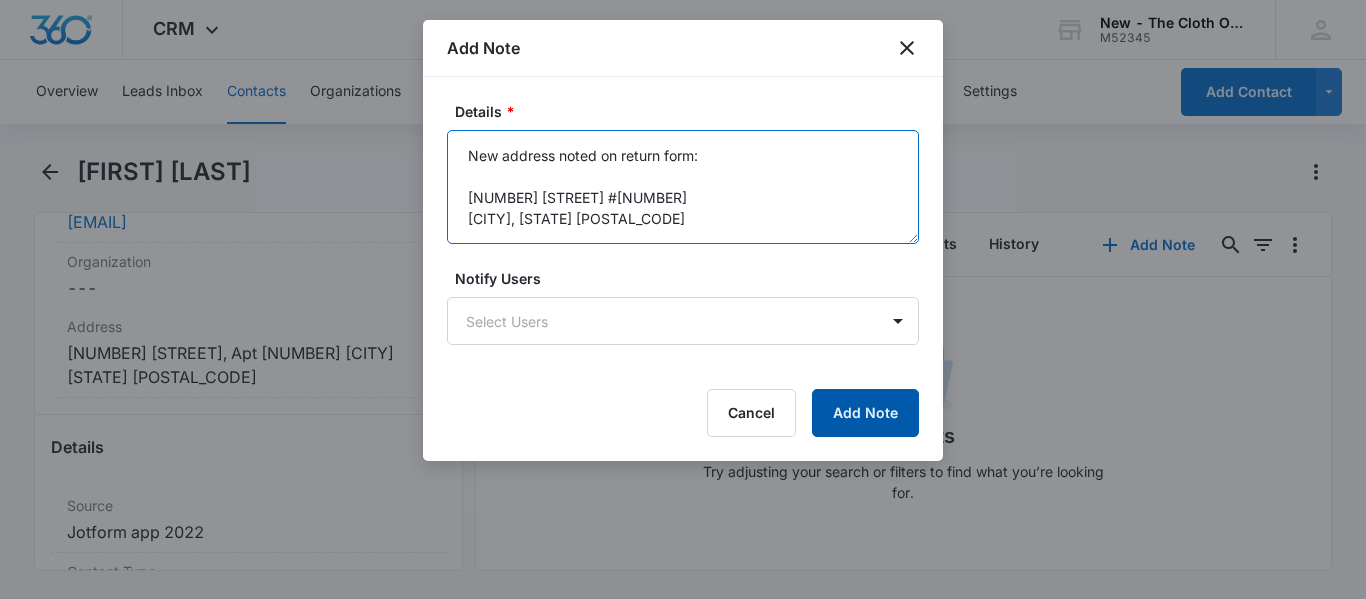 type on "New address noted on return form:
[NUMBER] [STREET] #[NUMBER]
[CITY], [STATE] [POSTAL_CODE]" 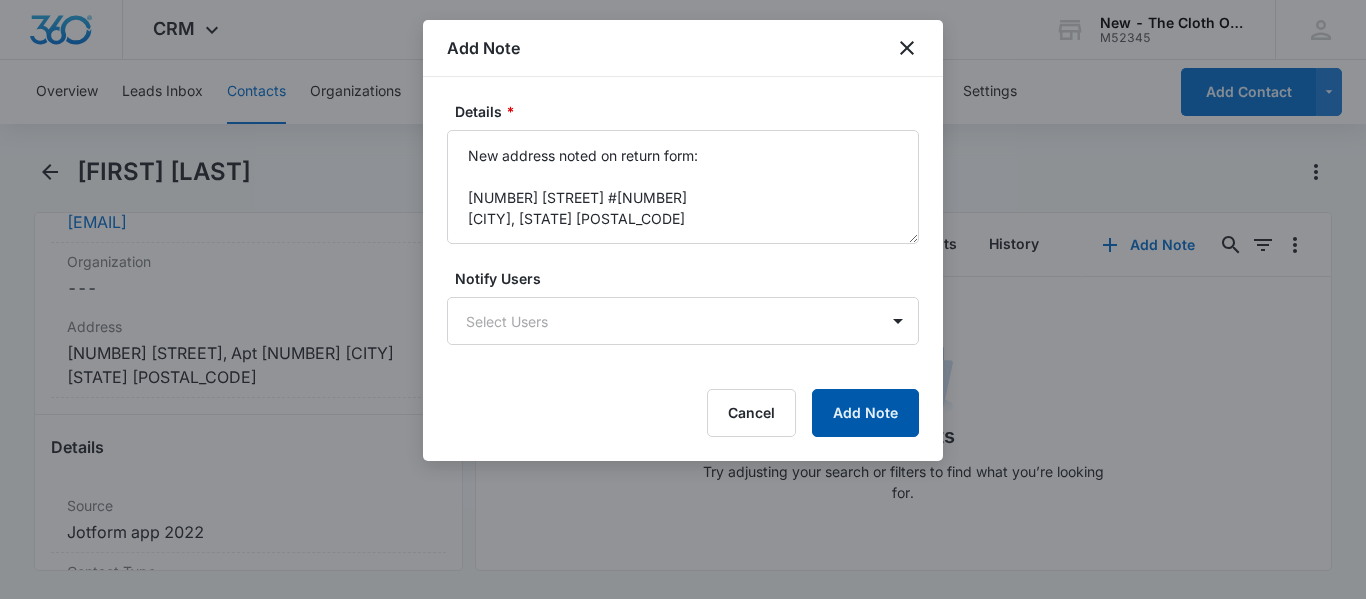 click on "Add Note" at bounding box center [865, 413] 